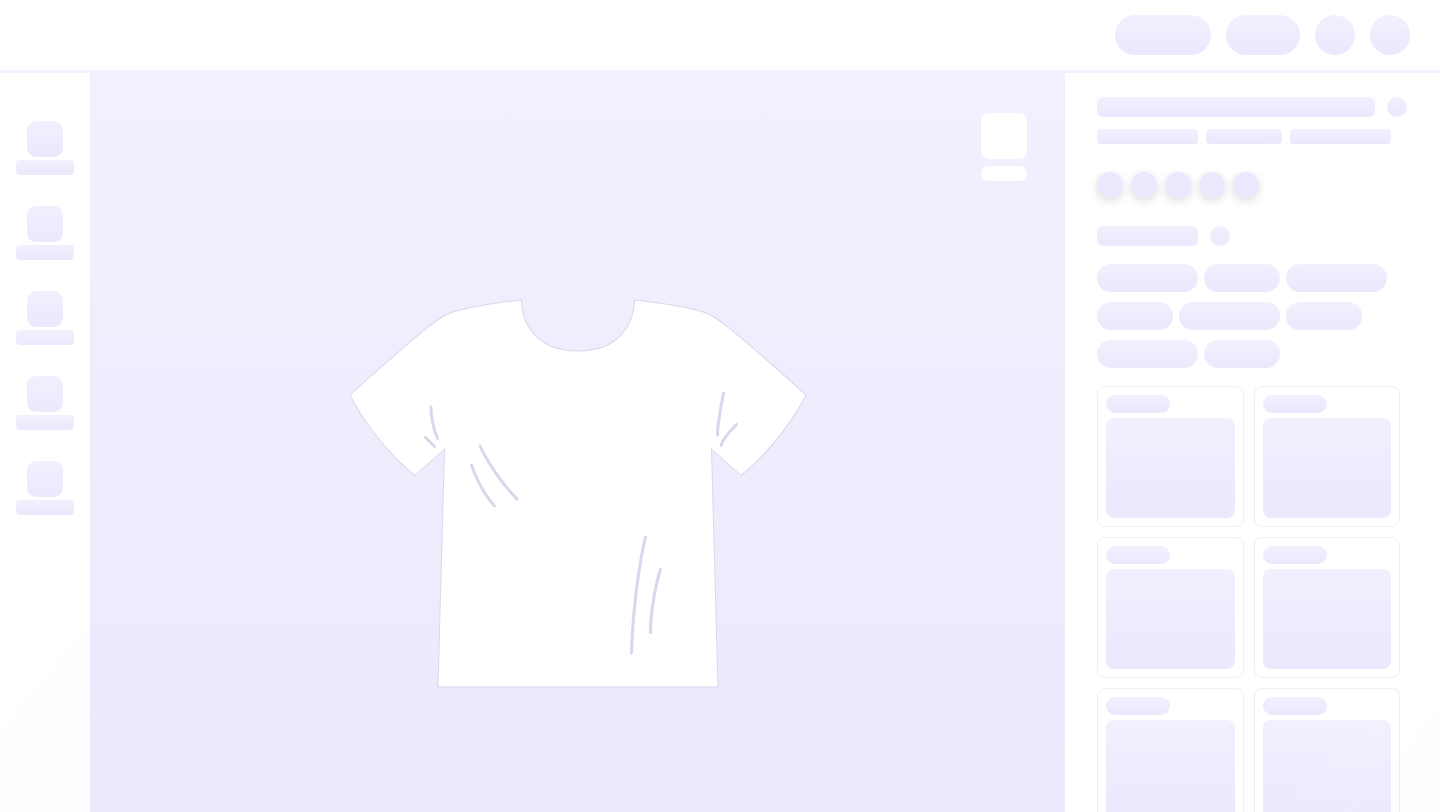 scroll, scrollTop: 0, scrollLeft: 0, axis: both 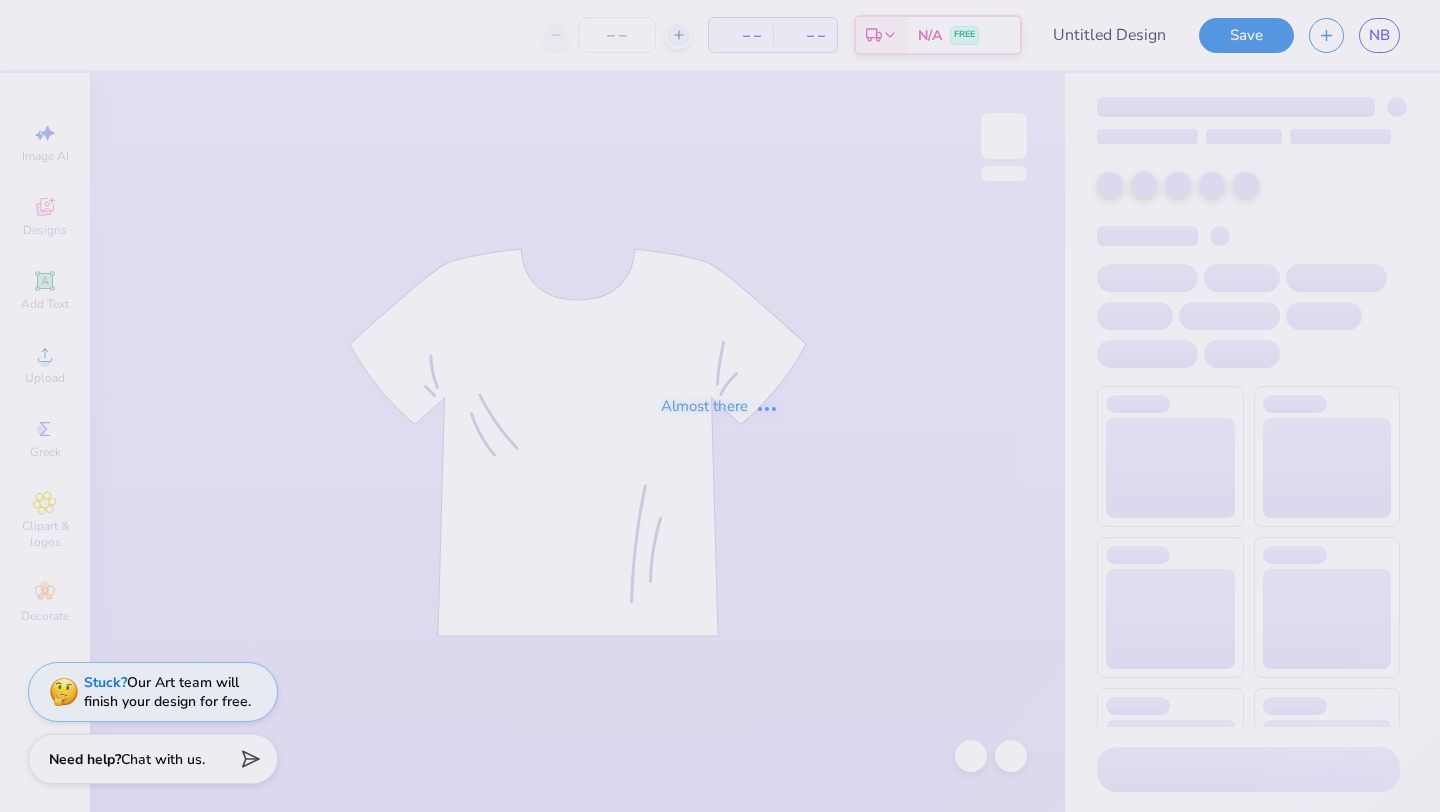 type on "WILO" 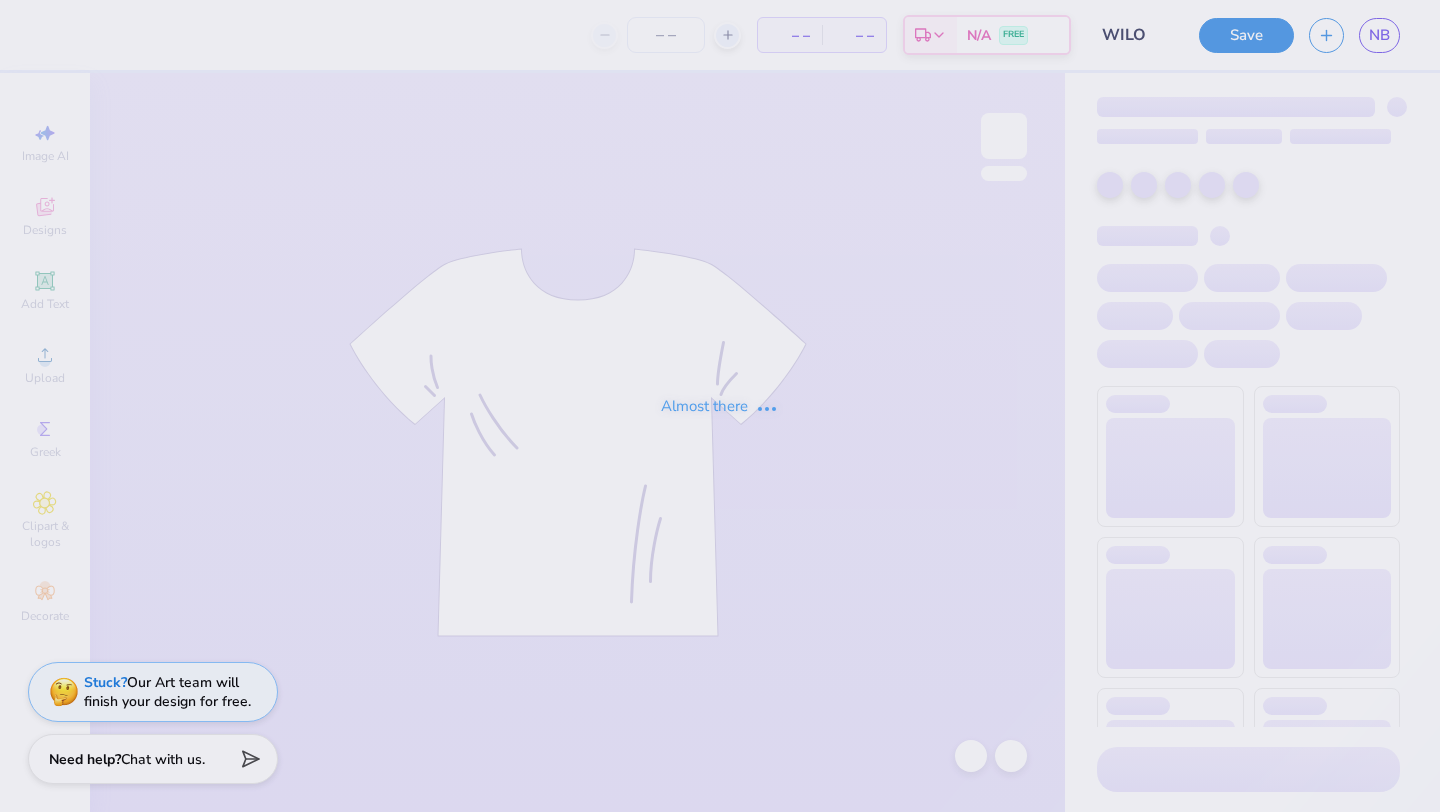type on "12" 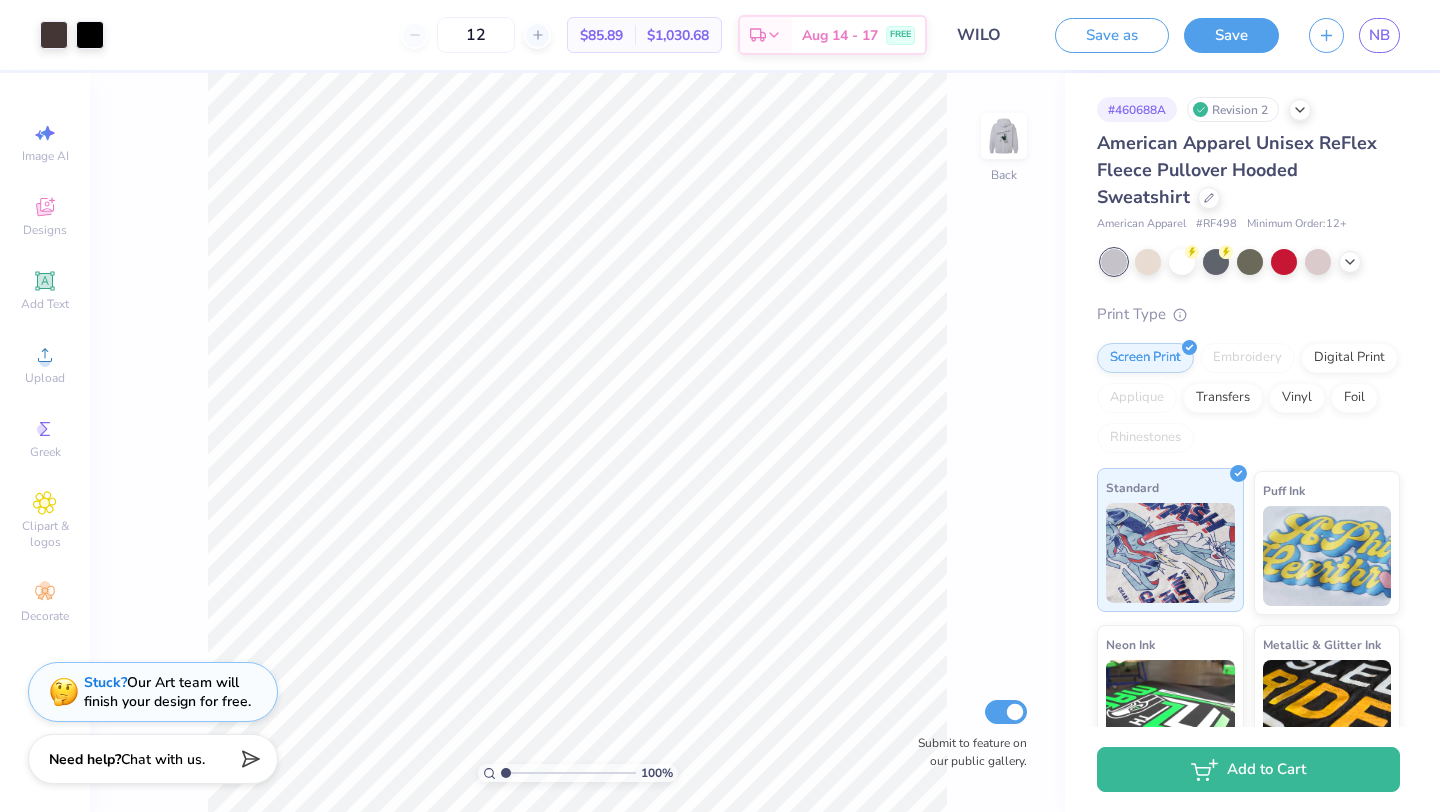 scroll, scrollTop: 196, scrollLeft: 0, axis: vertical 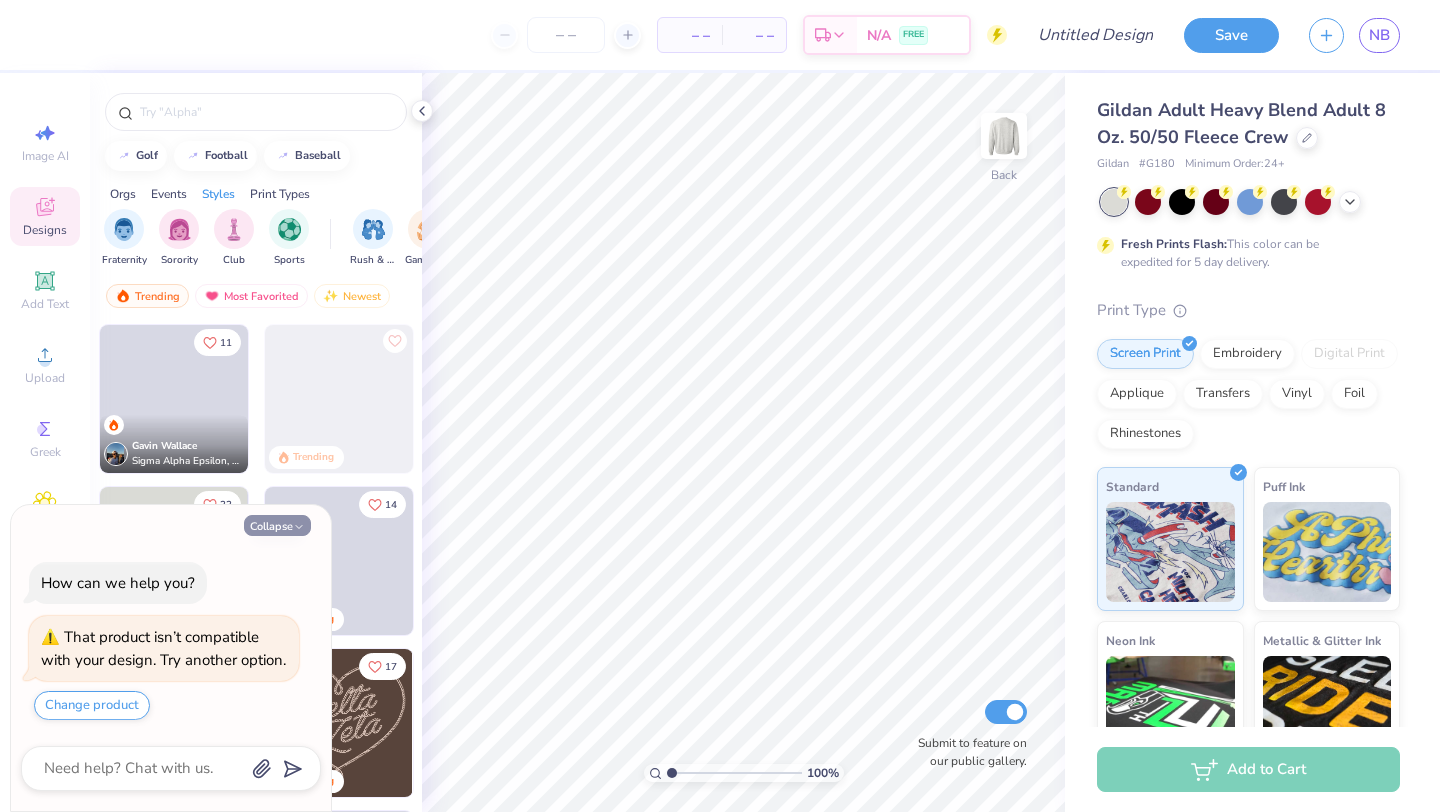 click 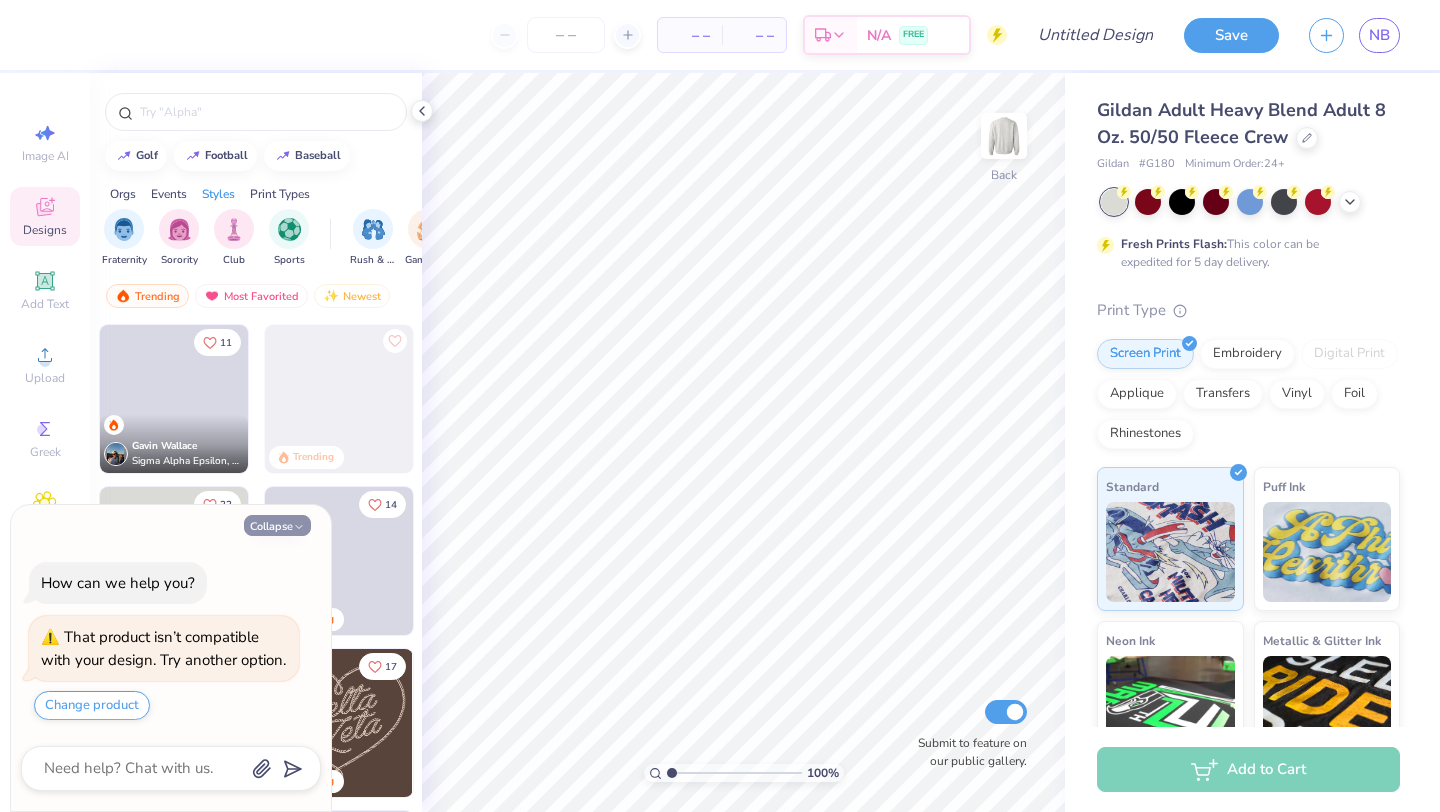 type on "x" 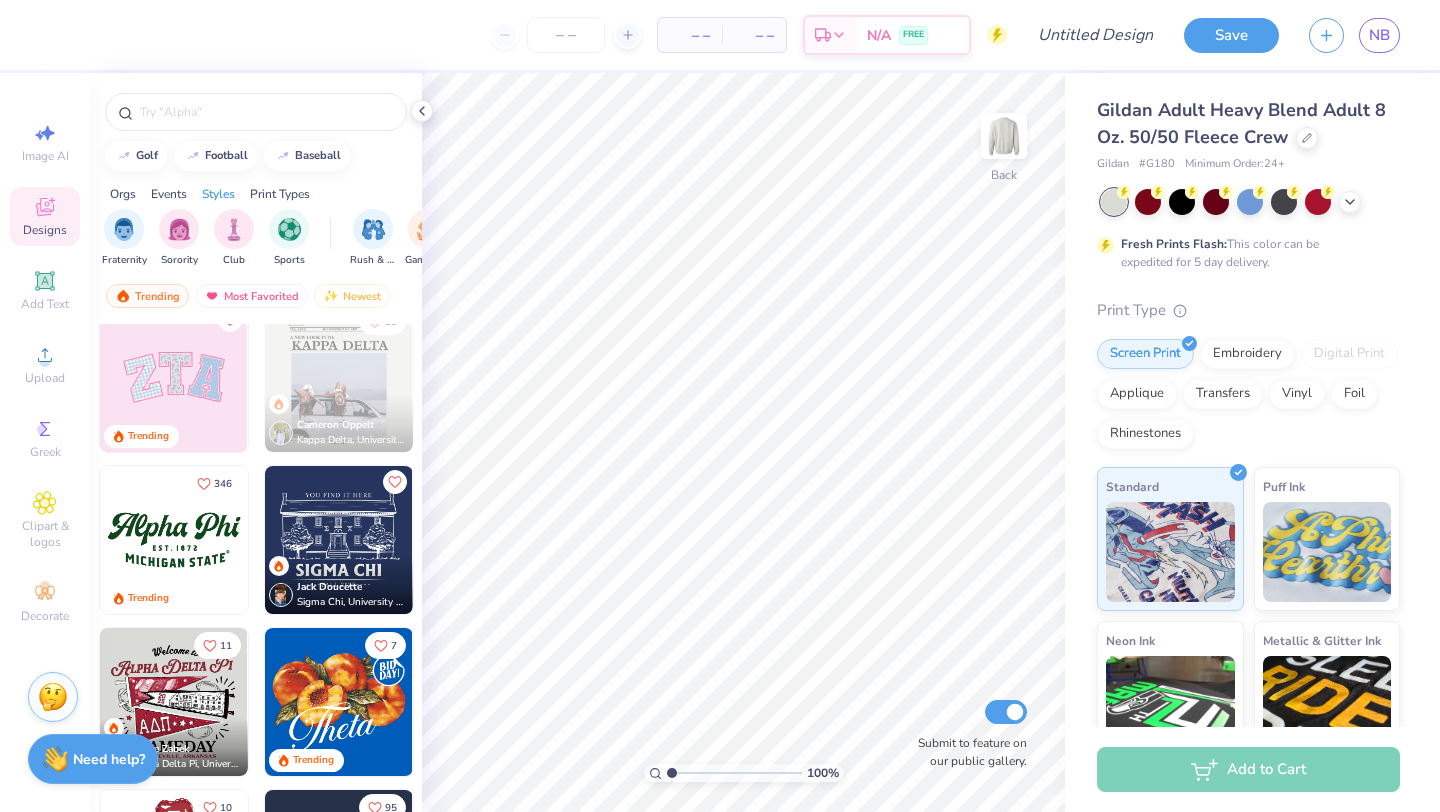 scroll, scrollTop: 809, scrollLeft: 0, axis: vertical 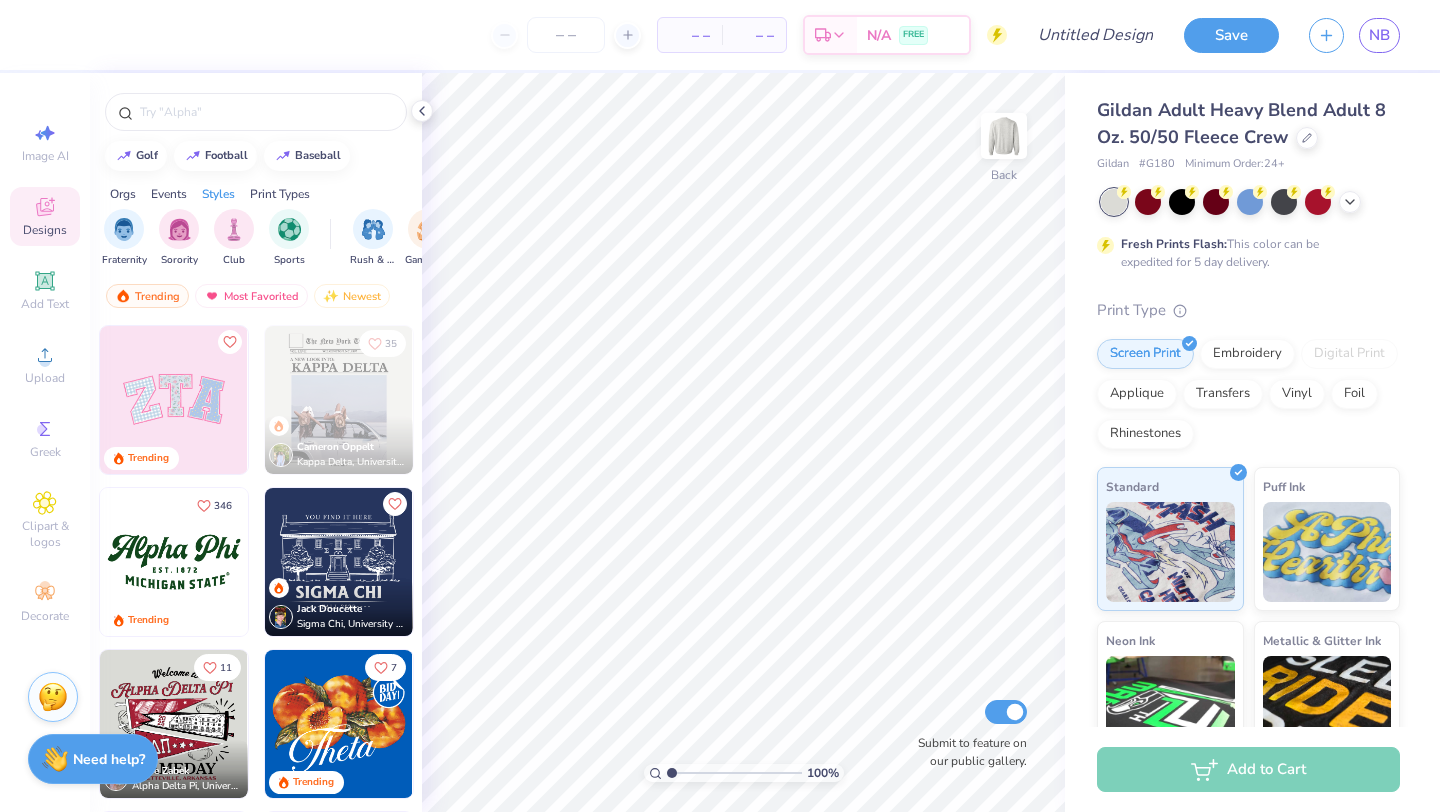 click on "35 Cameron Oppelt Kappa Delta, University of North Carolina Wilmington" at bounding box center [339, 405] 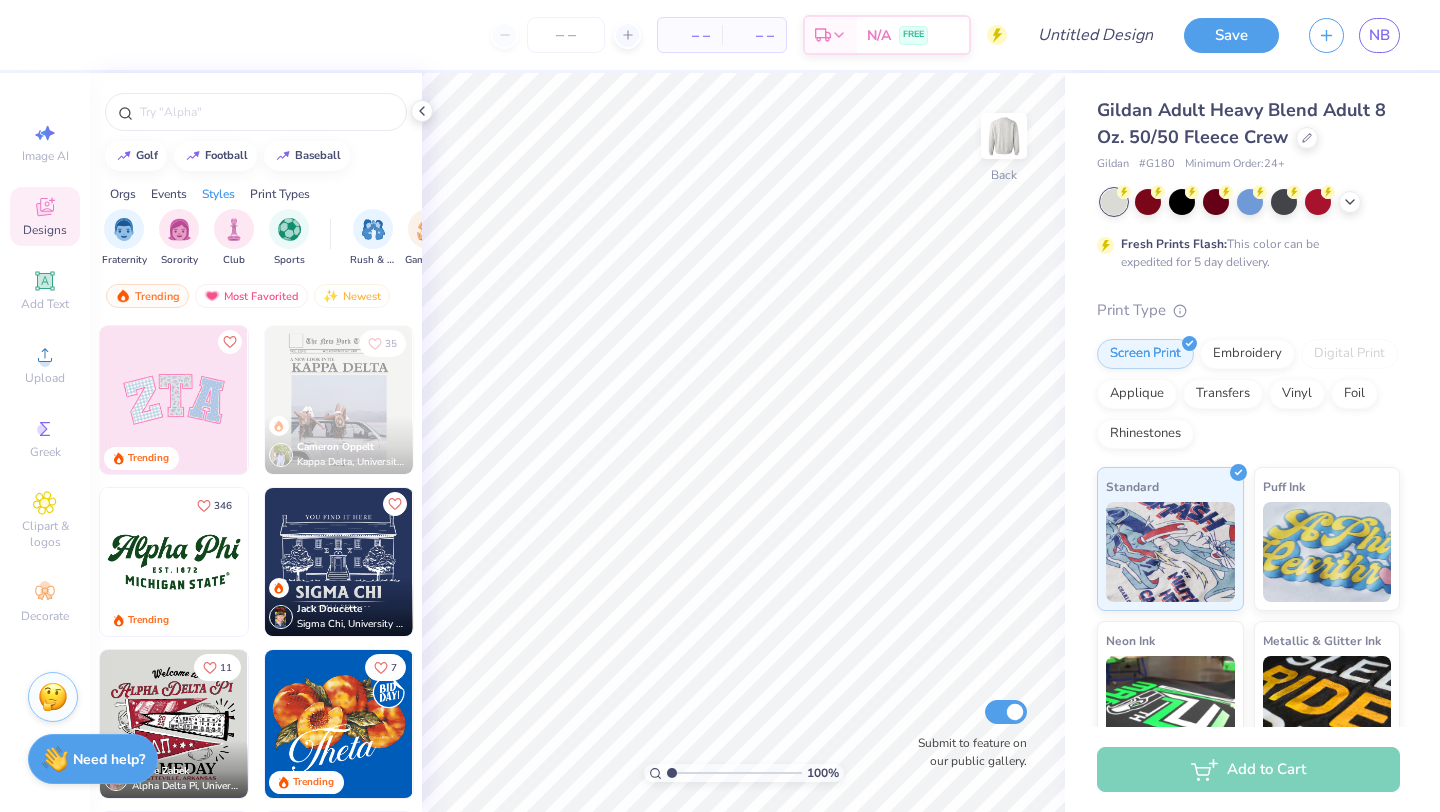 click on "Cameron Oppelt Kappa Delta, University of North Carolina Wilmington" at bounding box center [339, 445] 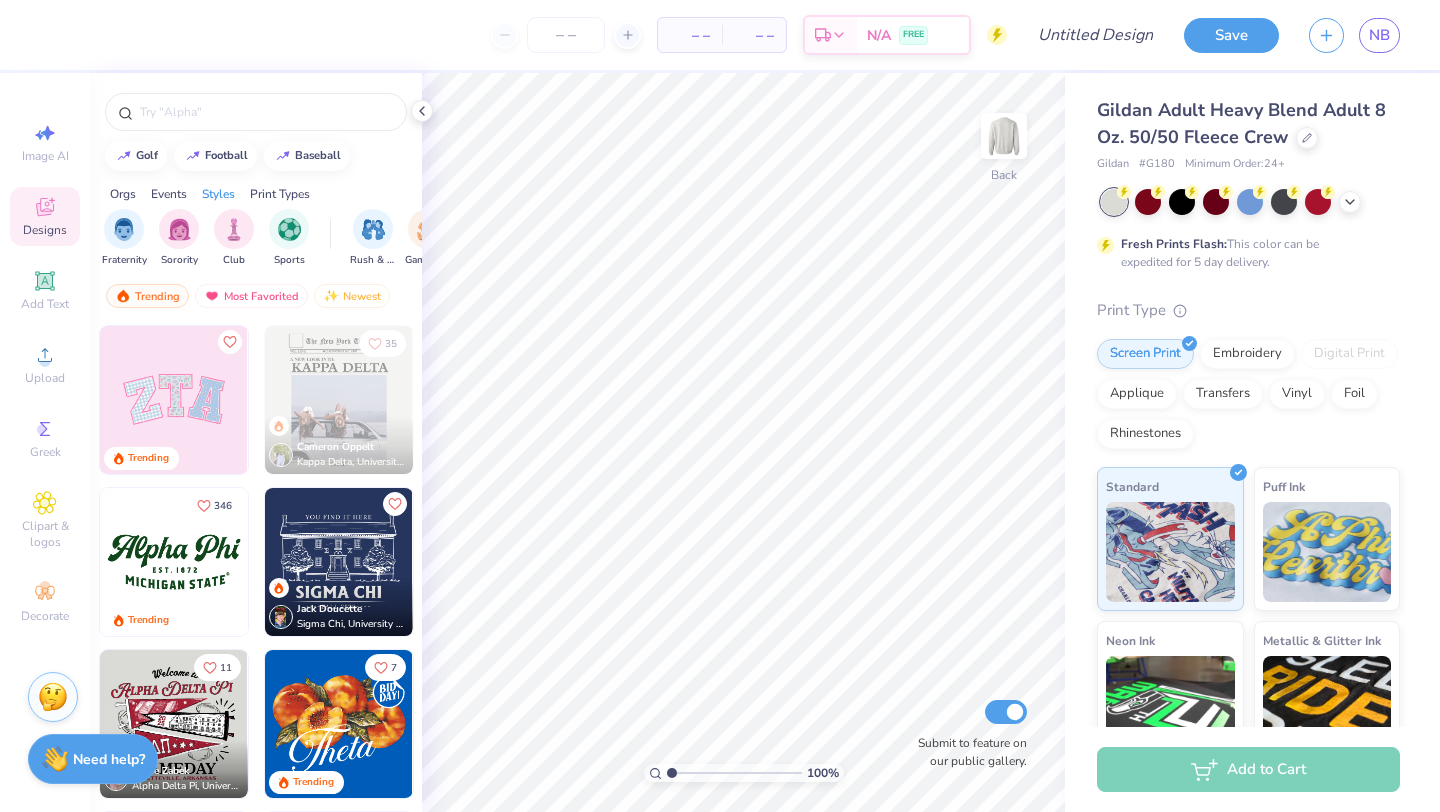 click on "– – Per Item – – Total Est.  Delivery N/A FREE Design Title Save NB Image AI Designs Add Text Upload Greek Clipart & logos Decorate golf football baseball Orgs Events Styles Print Types Fraternity Sorority Club Sports Rush & Bid Game Day Parent's Weekend PR & General Big Little Reveal Philanthropy Date Parties & Socials Retreat Spring Break Holidays Greek Week Formal & Semi Graduation Founder’s Day Classic Minimalist Varsity Y2K Typography Handdrawn Cartoons Grunge 80s & 90s 60s & 70s Embroidery Screen Print Patches Digital Print Vinyl Transfers Applique Trending Most Favorited Newest 18 Trending Trending Trending 35 Cameron Oppelt Kappa Delta, University of North Carolina Wilmington 346 Trending Jack Doucette Sigma Chi, University of New Hampshire 11 Aggie Zabek Alpha Delta Pi, University of Arkansas at Fayetteville 7 Trending 10 Trending 95 Hannah Suh Alpha Phi, University of California, Davis Jack Kolling ,  Trending 100  % Back Submit to feature on our public gallery. Gildan # G180 24 +   Vinyl" at bounding box center (720, 406) 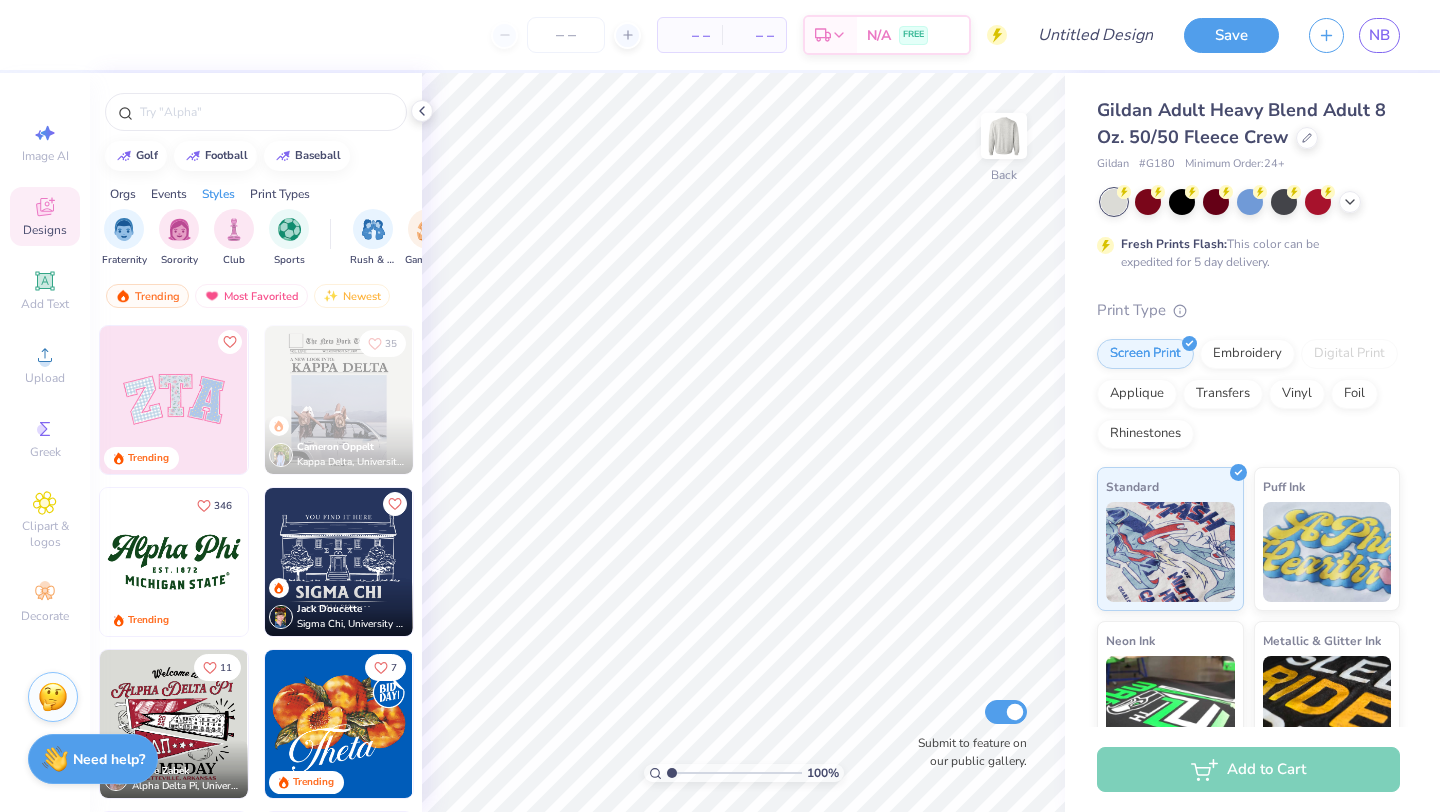 click at bounding box center [339, 400] 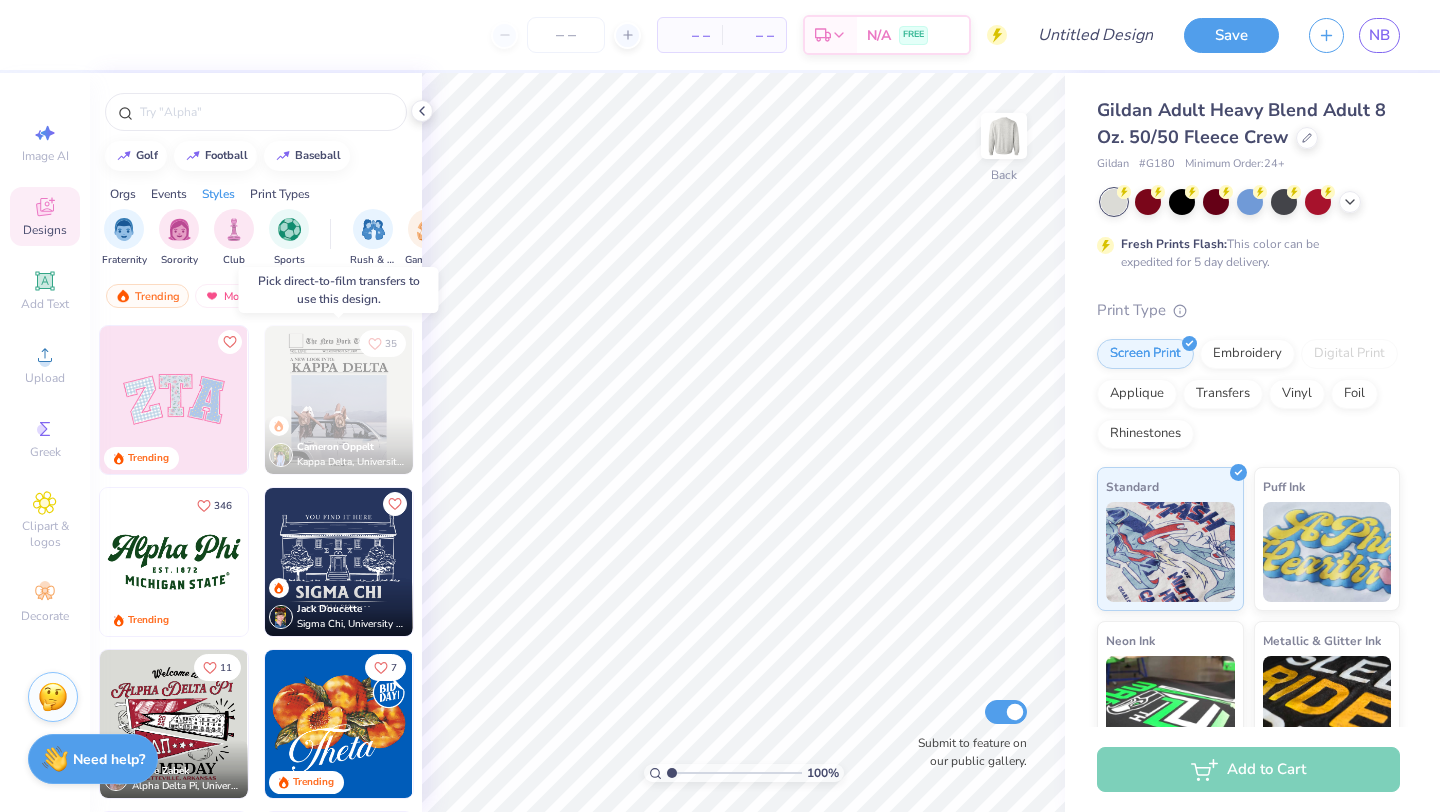 click at bounding box center (339, 400) 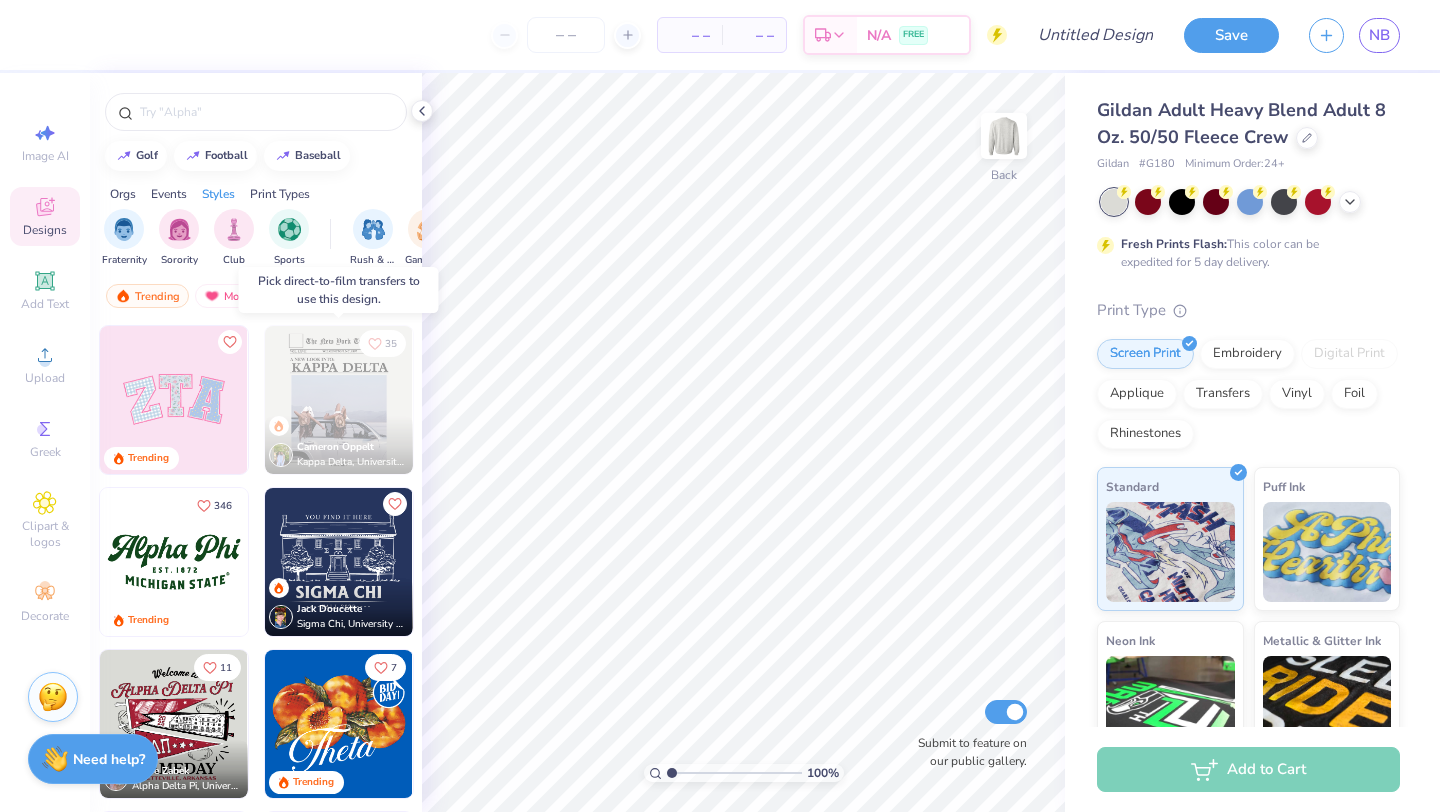 click at bounding box center [339, 400] 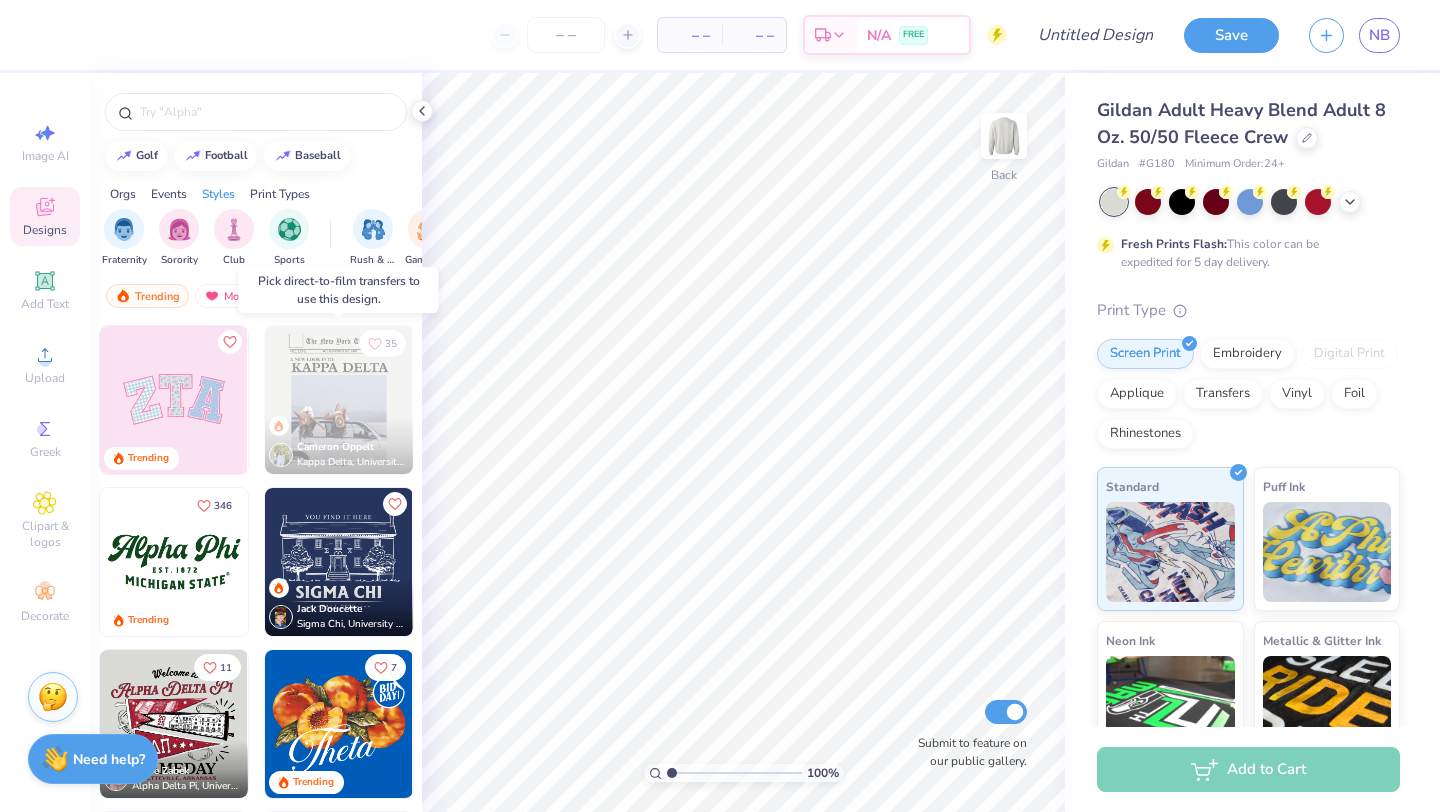 click at bounding box center [339, 400] 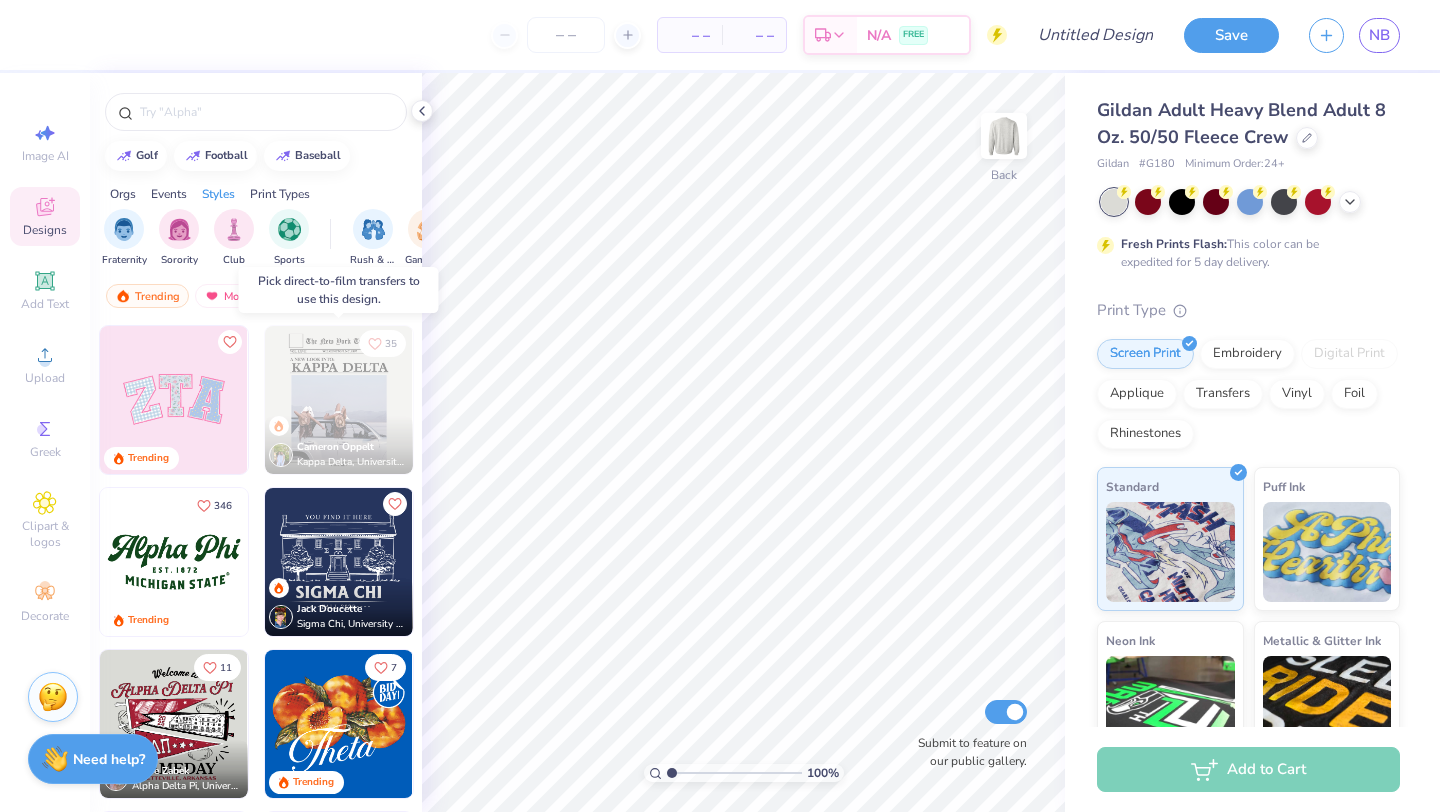 click at bounding box center (339, 400) 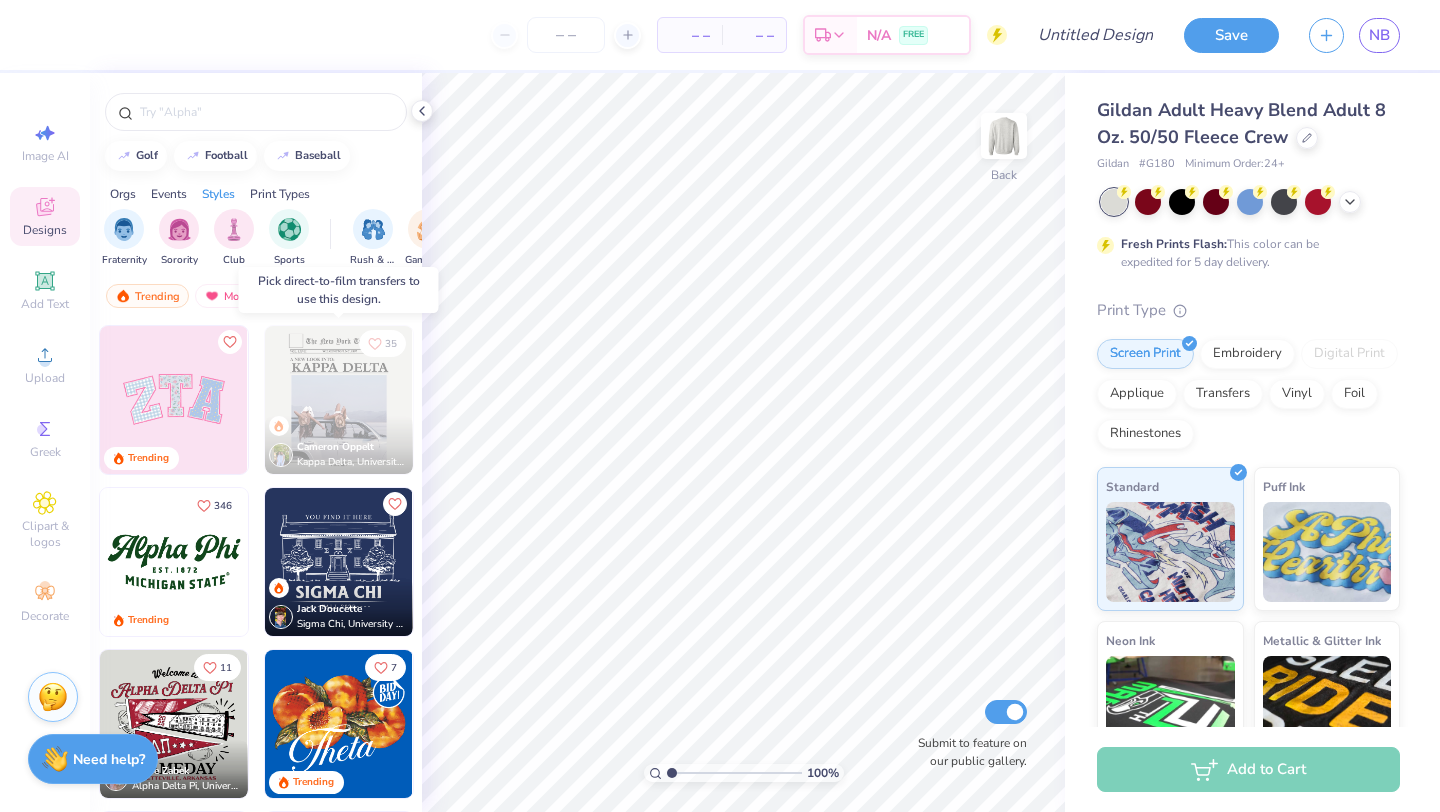click at bounding box center (339, 400) 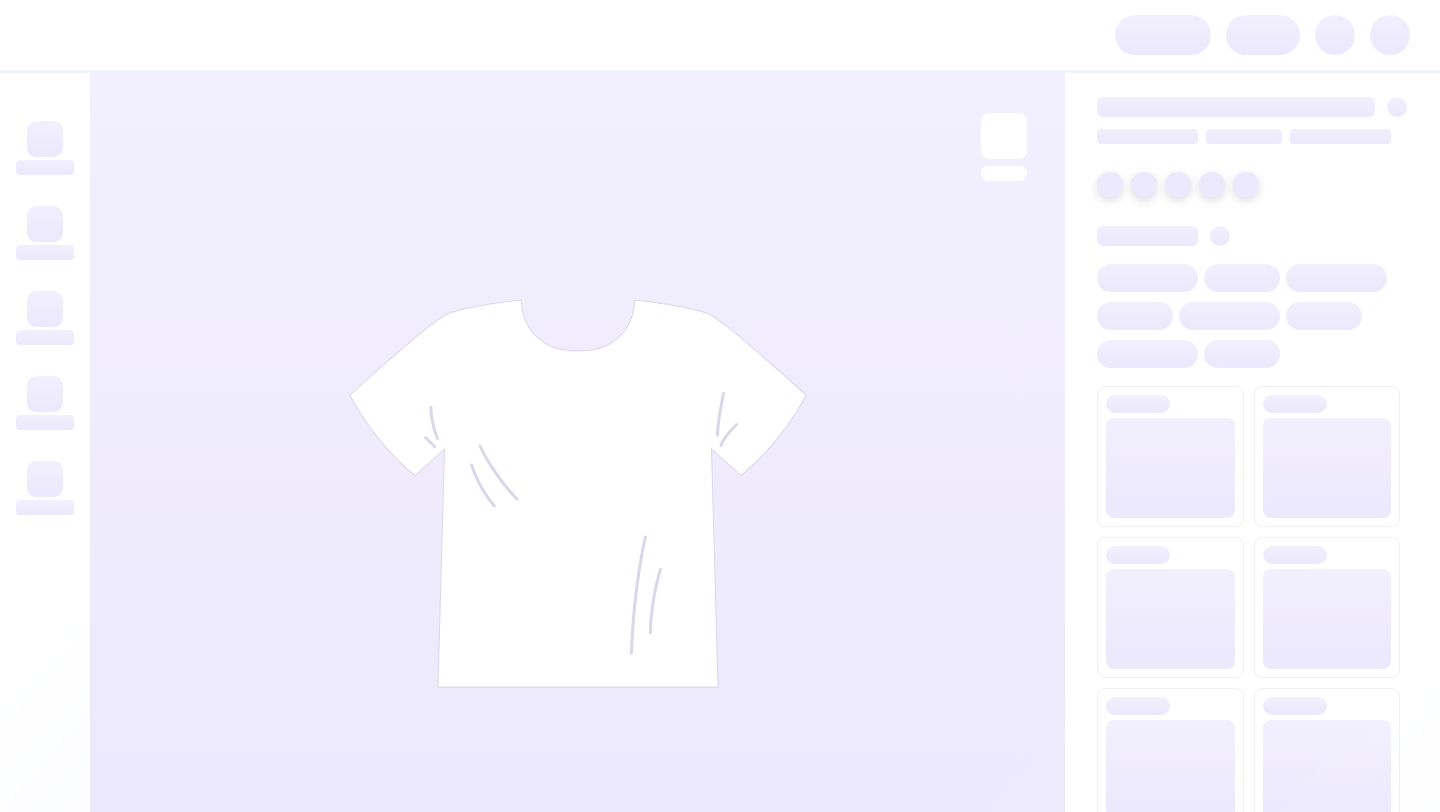 scroll, scrollTop: 0, scrollLeft: 0, axis: both 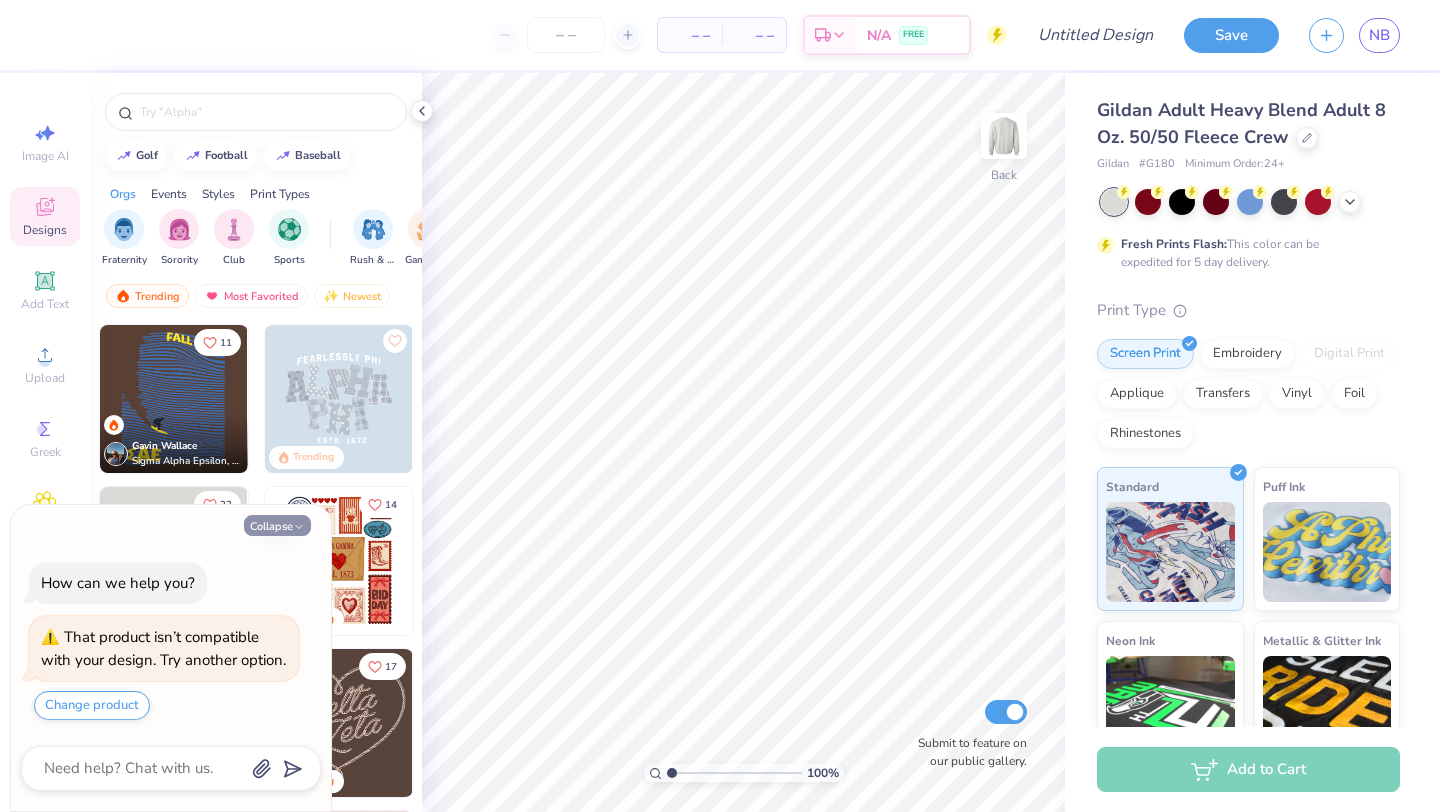 click on "Collapse" at bounding box center (277, 525) 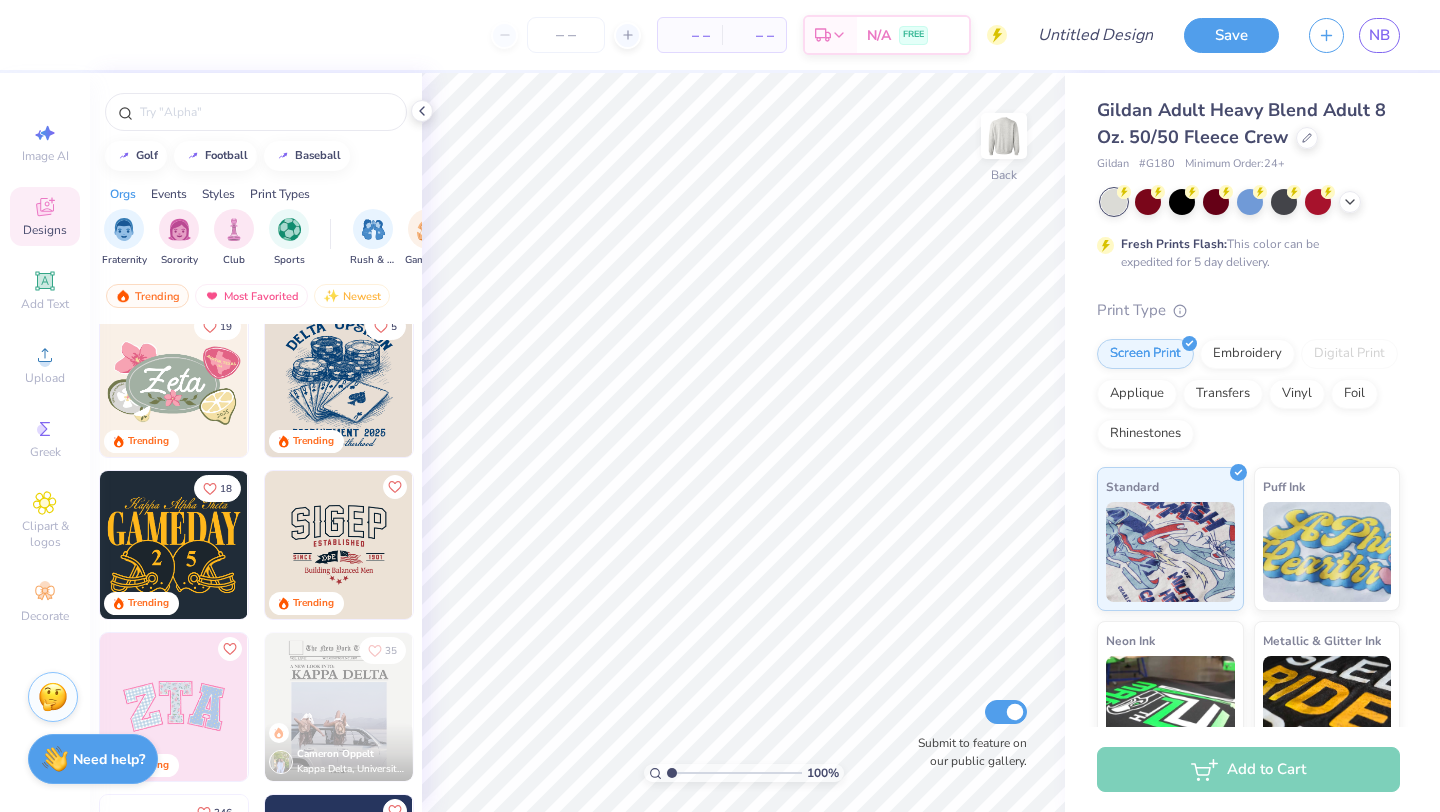 scroll, scrollTop: 592, scrollLeft: 0, axis: vertical 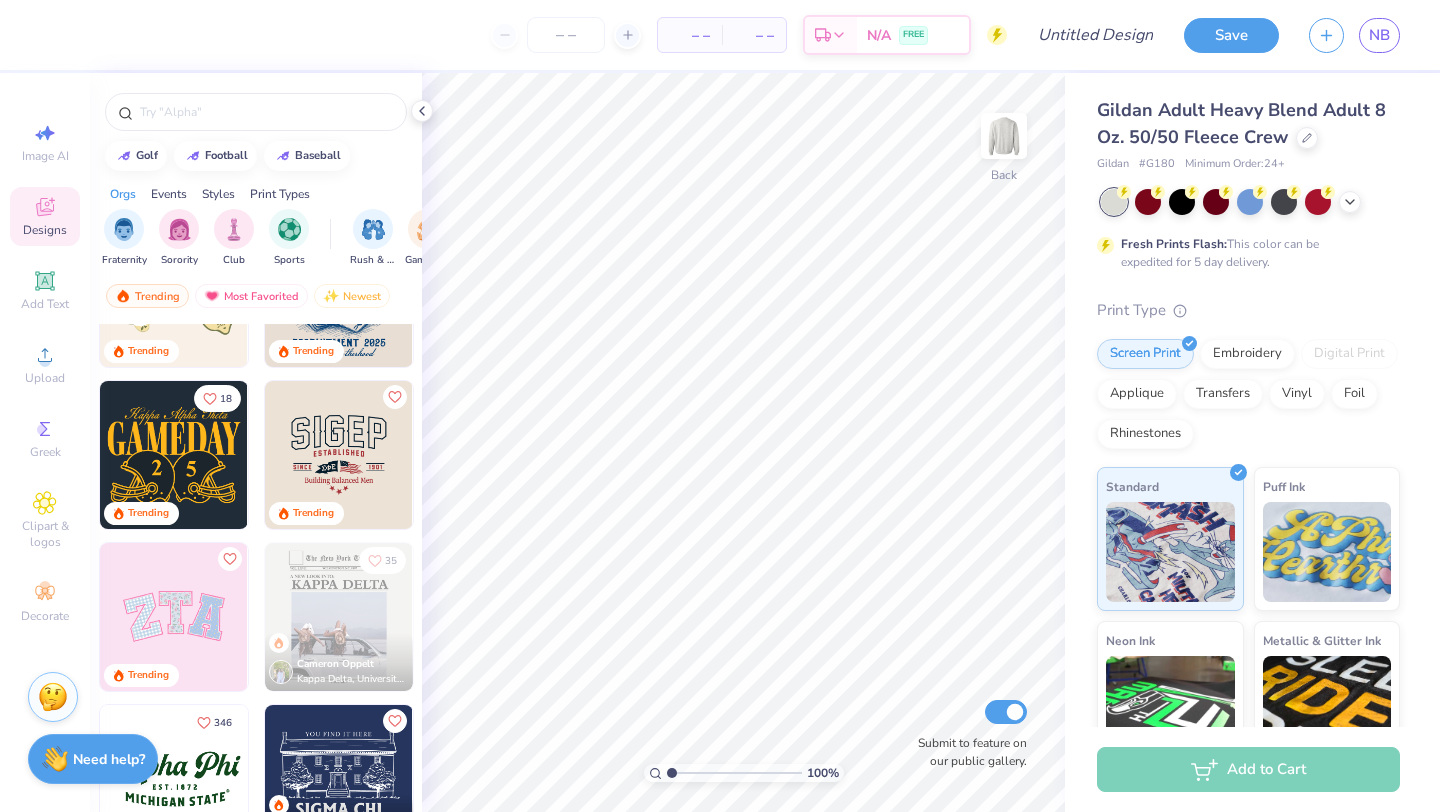 click at bounding box center (339, 617) 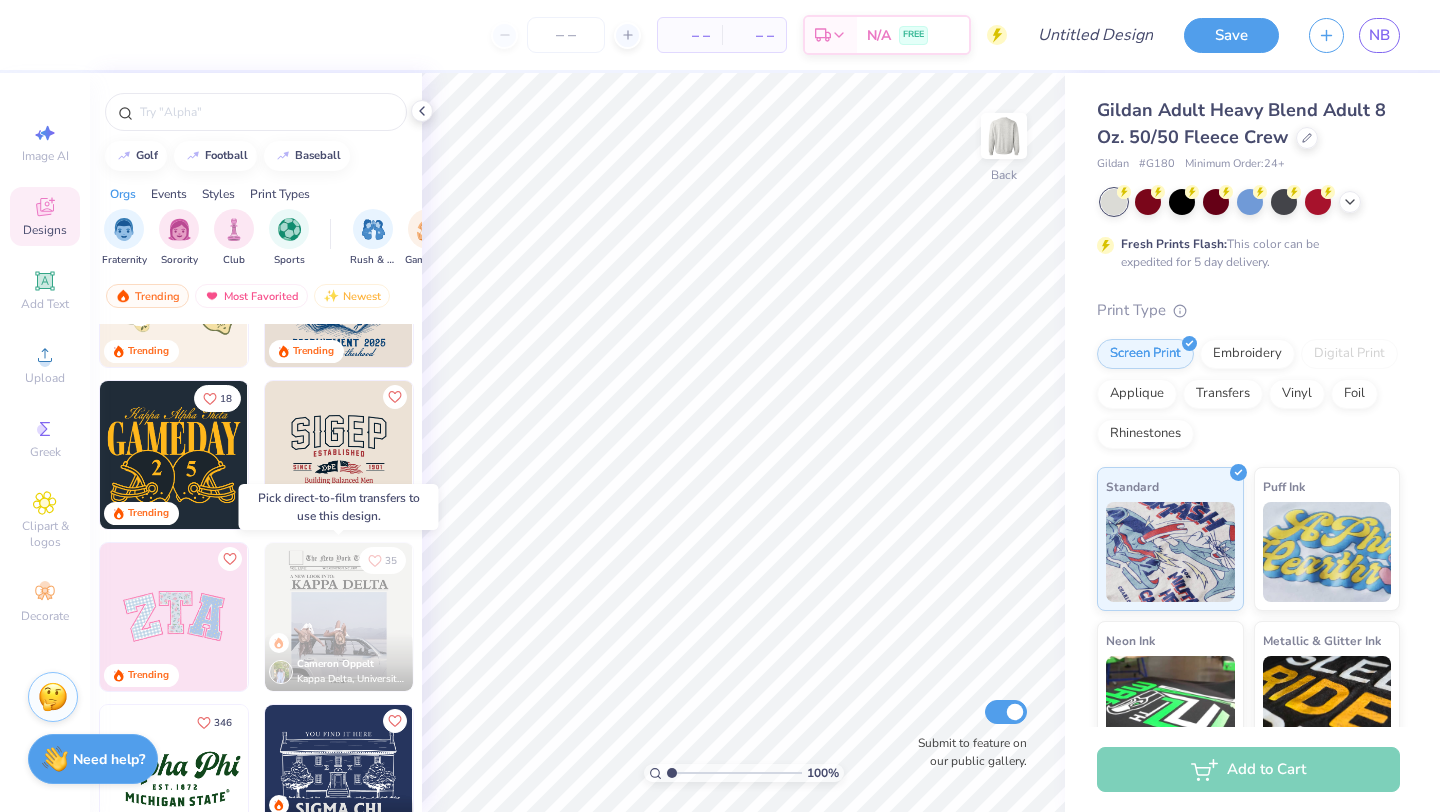 click at bounding box center (339, 617) 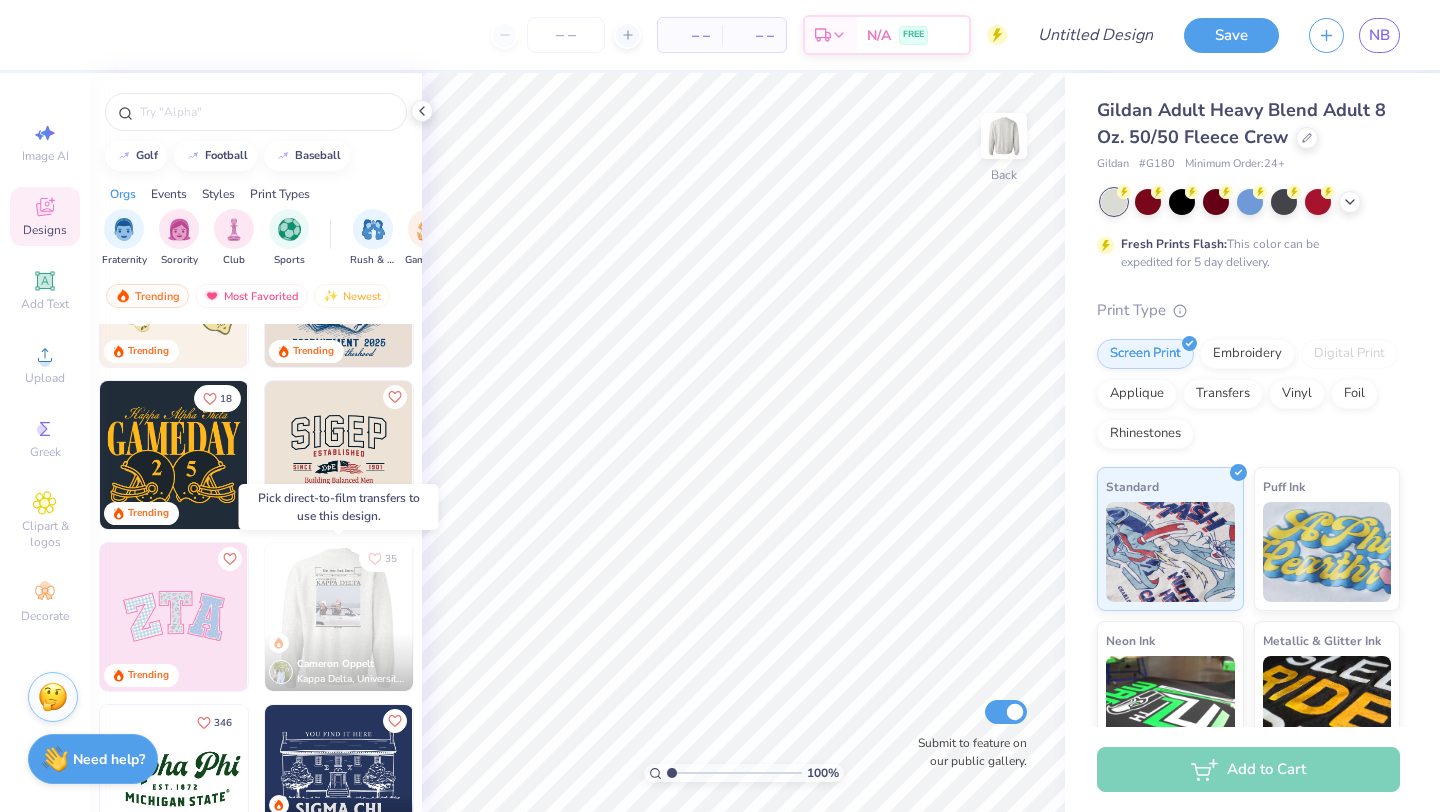 click 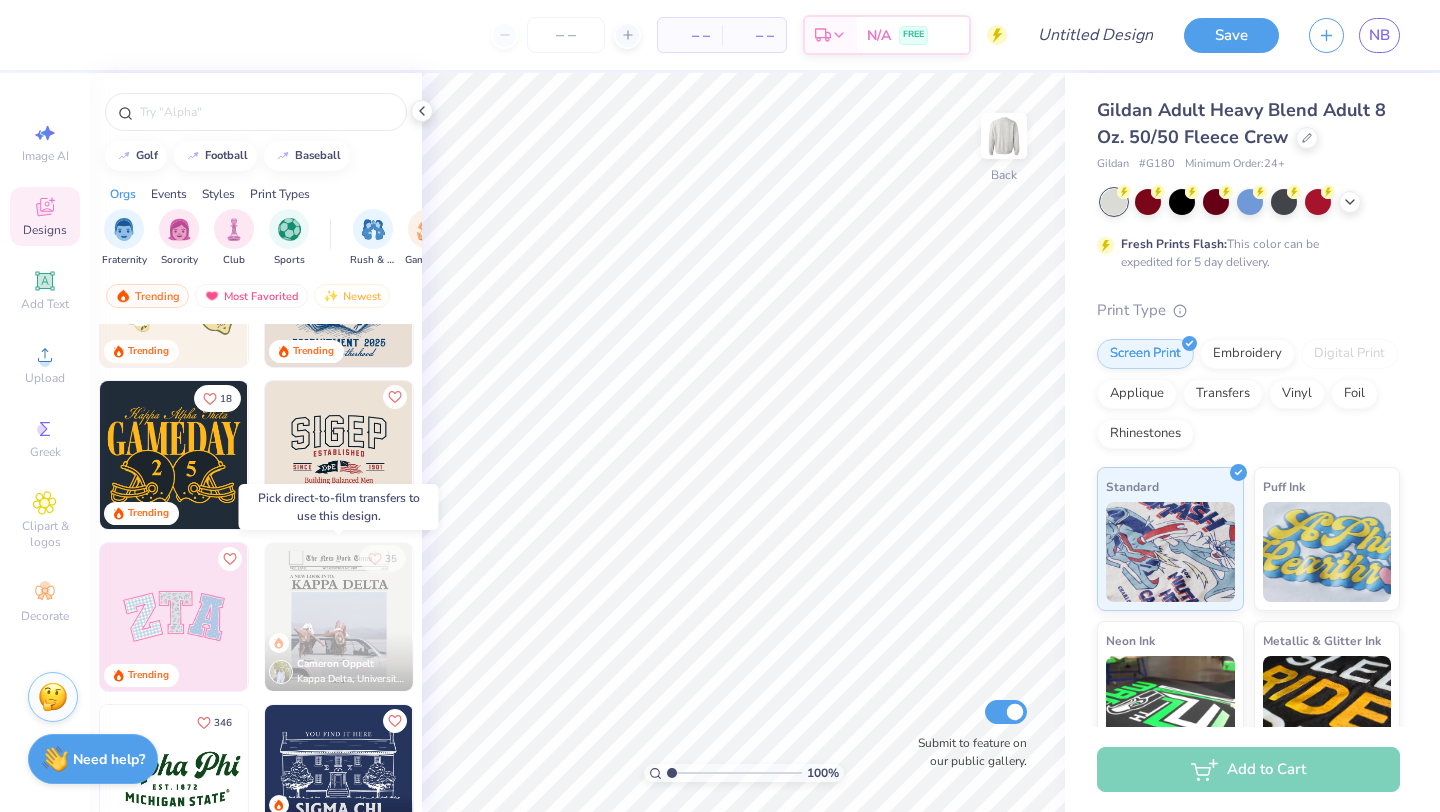click at bounding box center (339, 617) 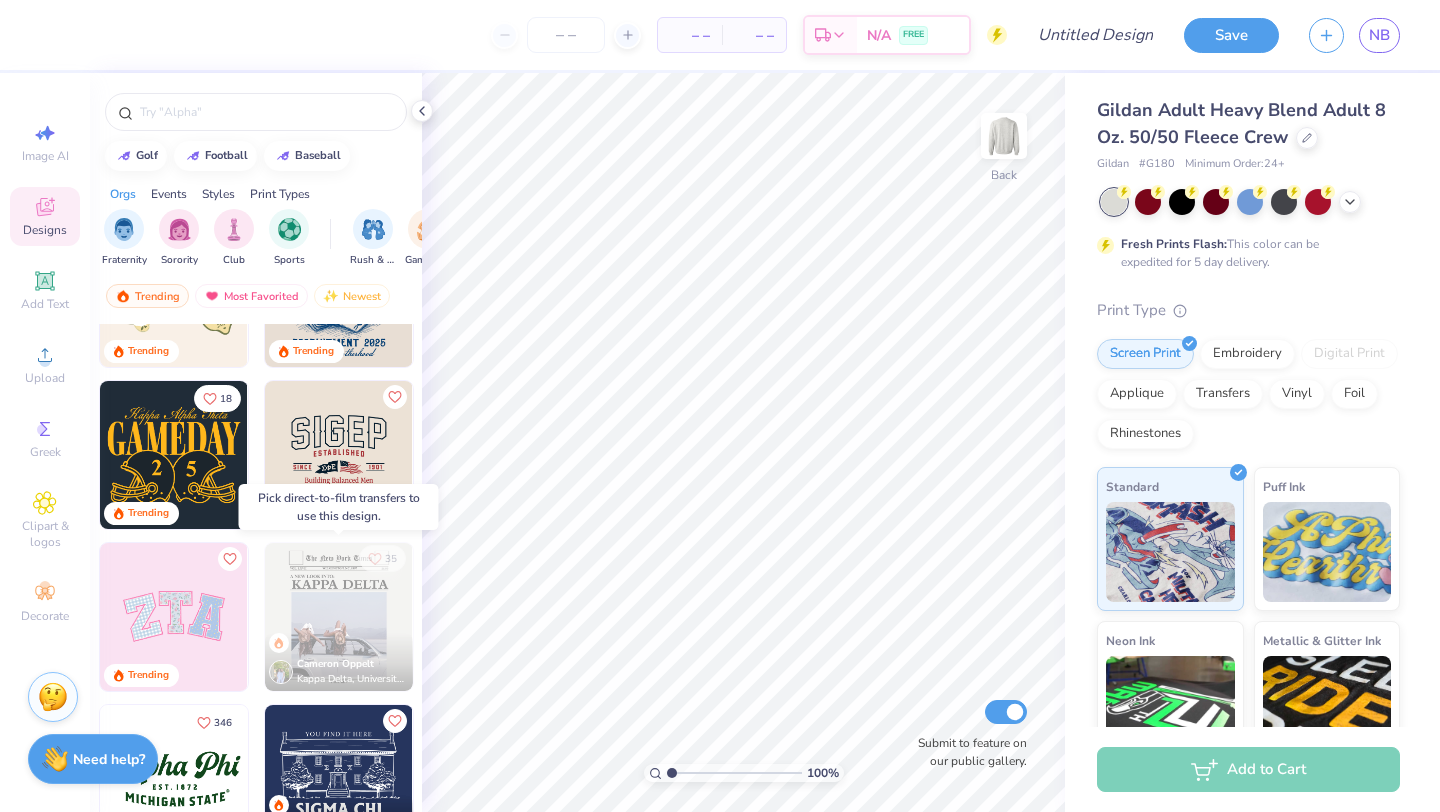 click at bounding box center [339, 617] 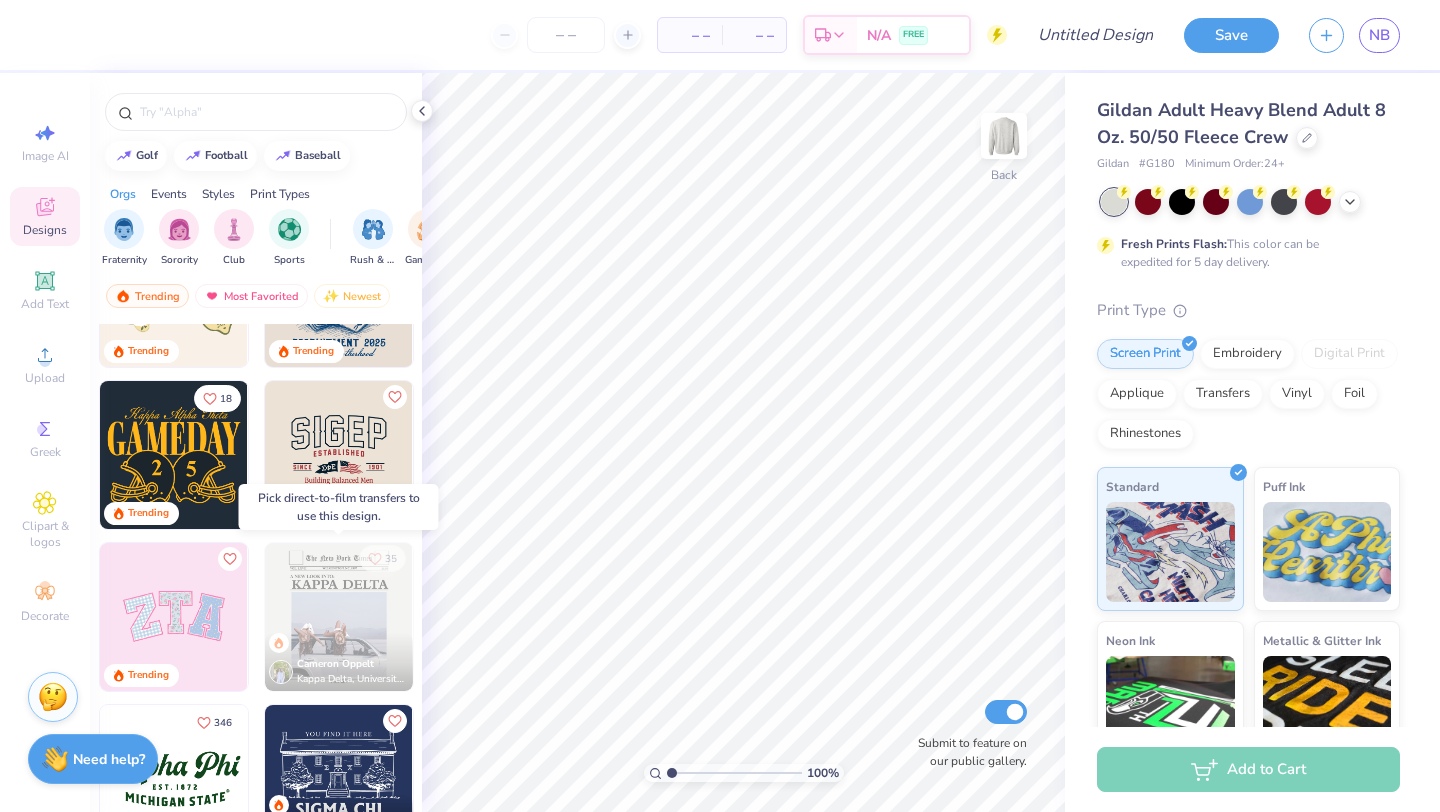 click at bounding box center [339, 617] 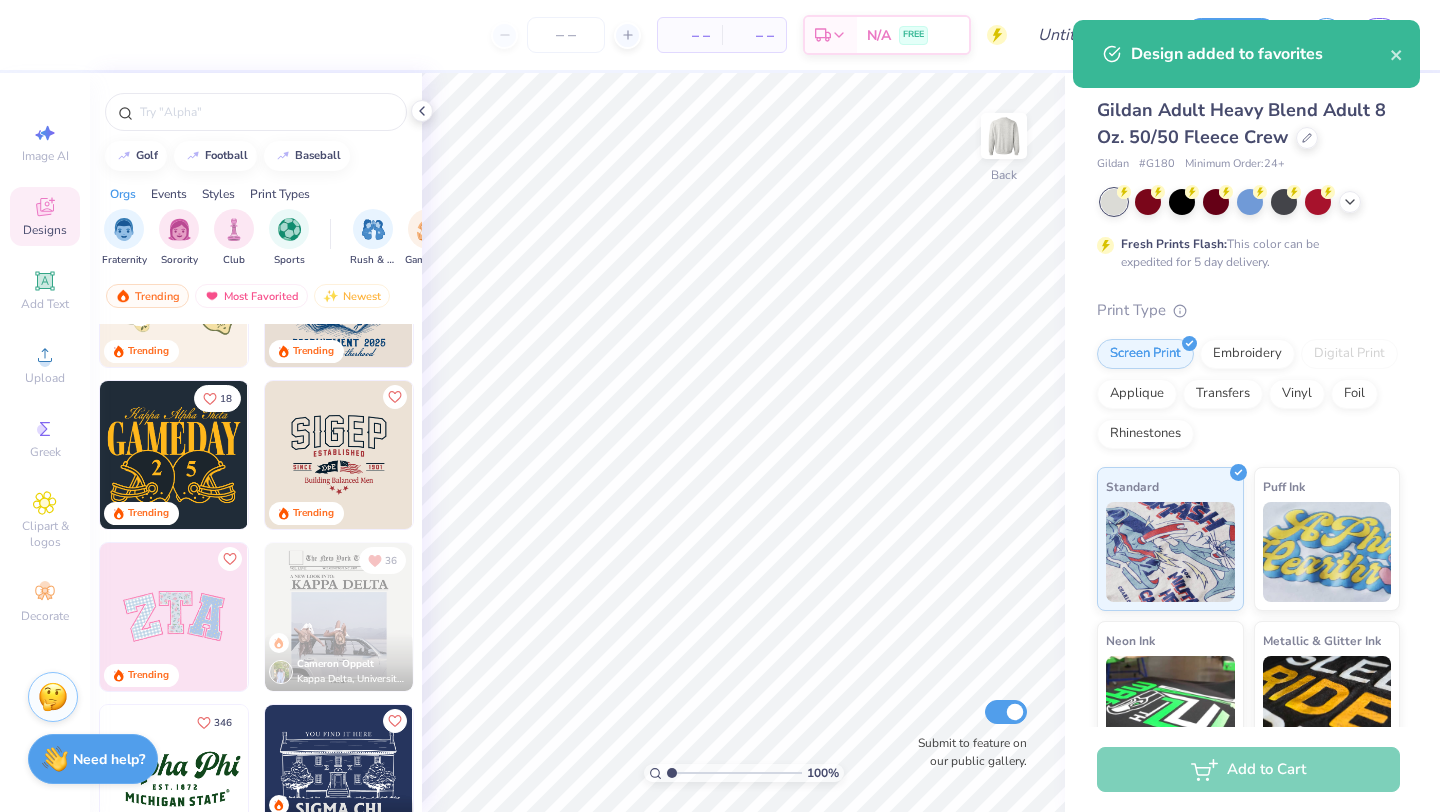 click 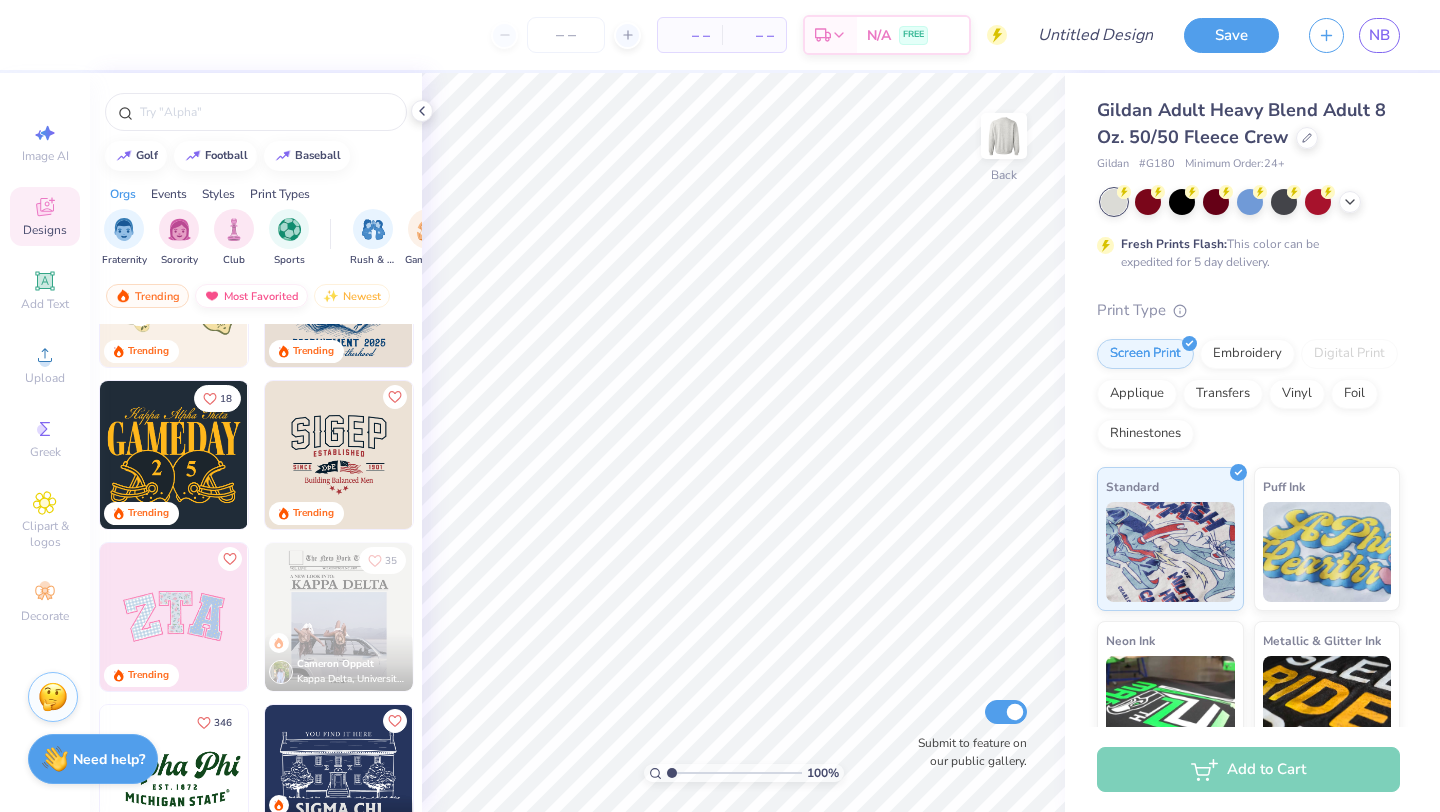 click on "Most Favorited" at bounding box center [251, 296] 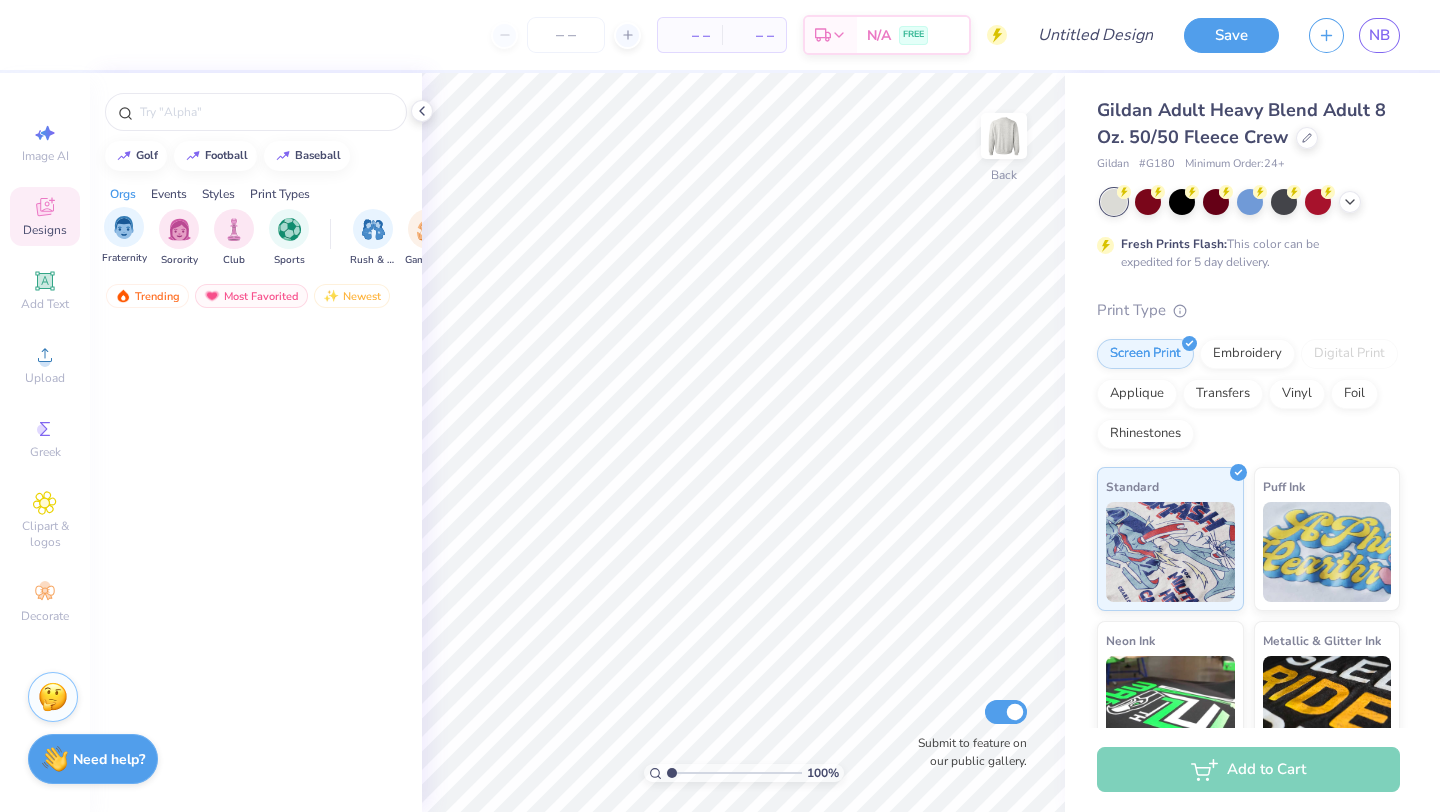 scroll, scrollTop: 142, scrollLeft: 0, axis: vertical 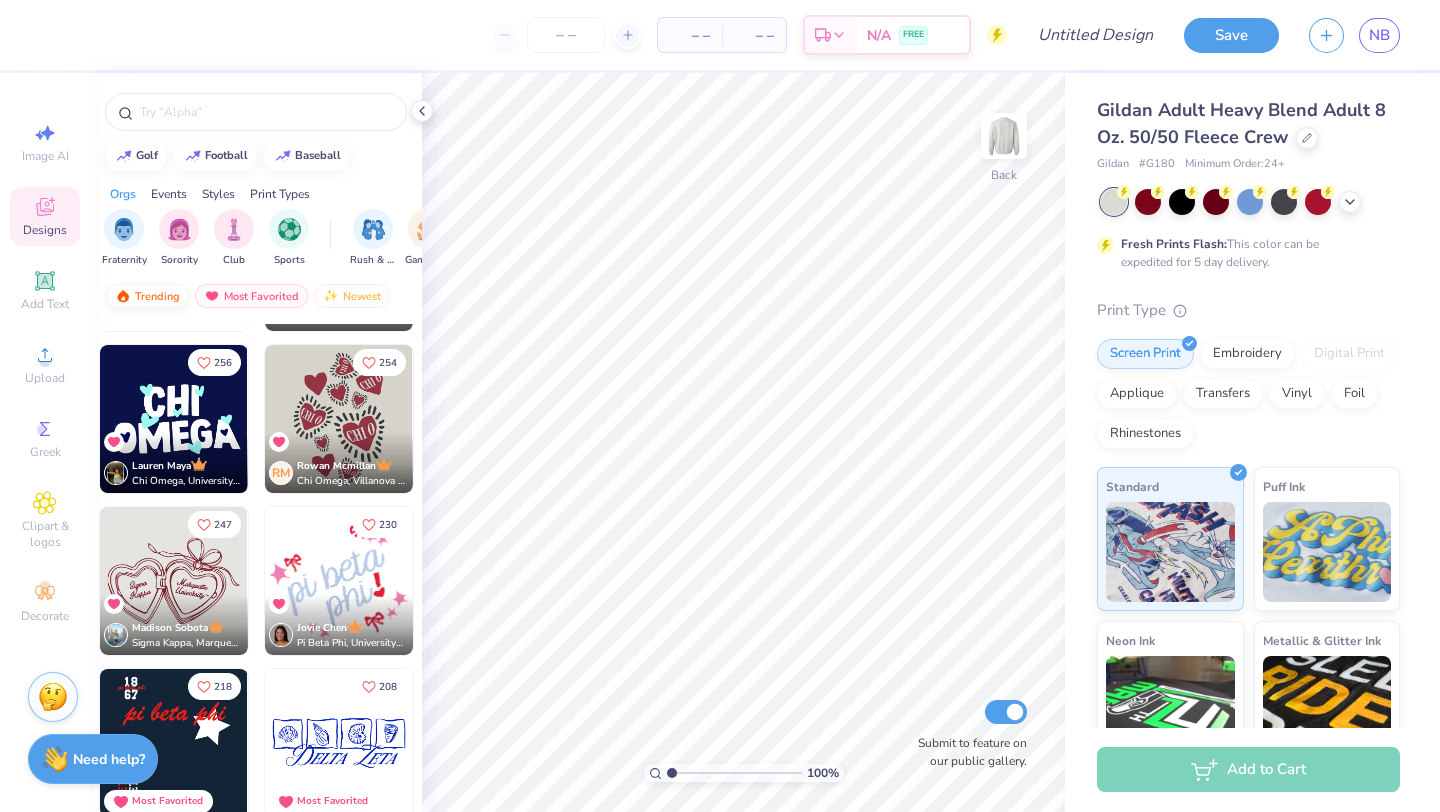 click on "Trending" at bounding box center (147, 296) 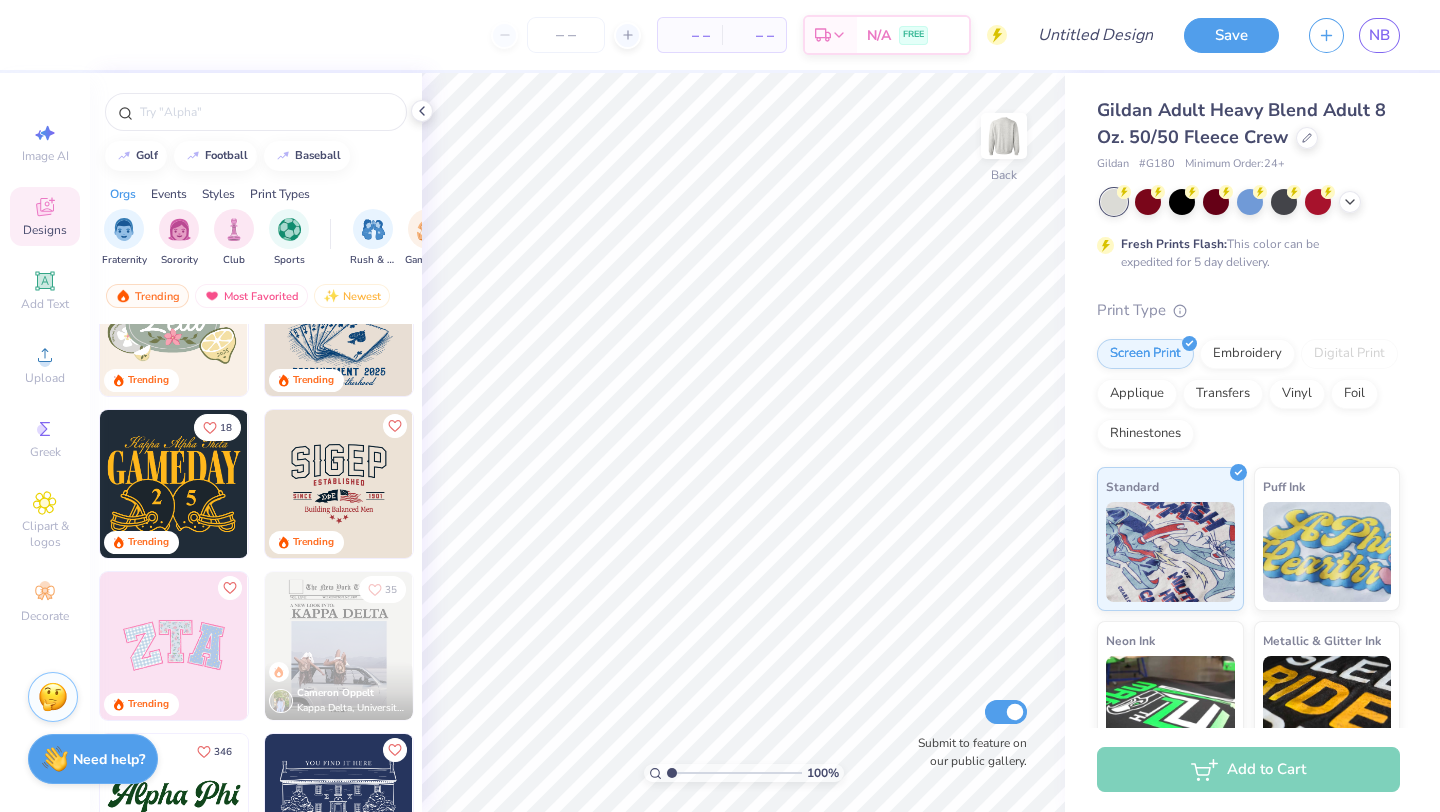 scroll, scrollTop: 747, scrollLeft: 0, axis: vertical 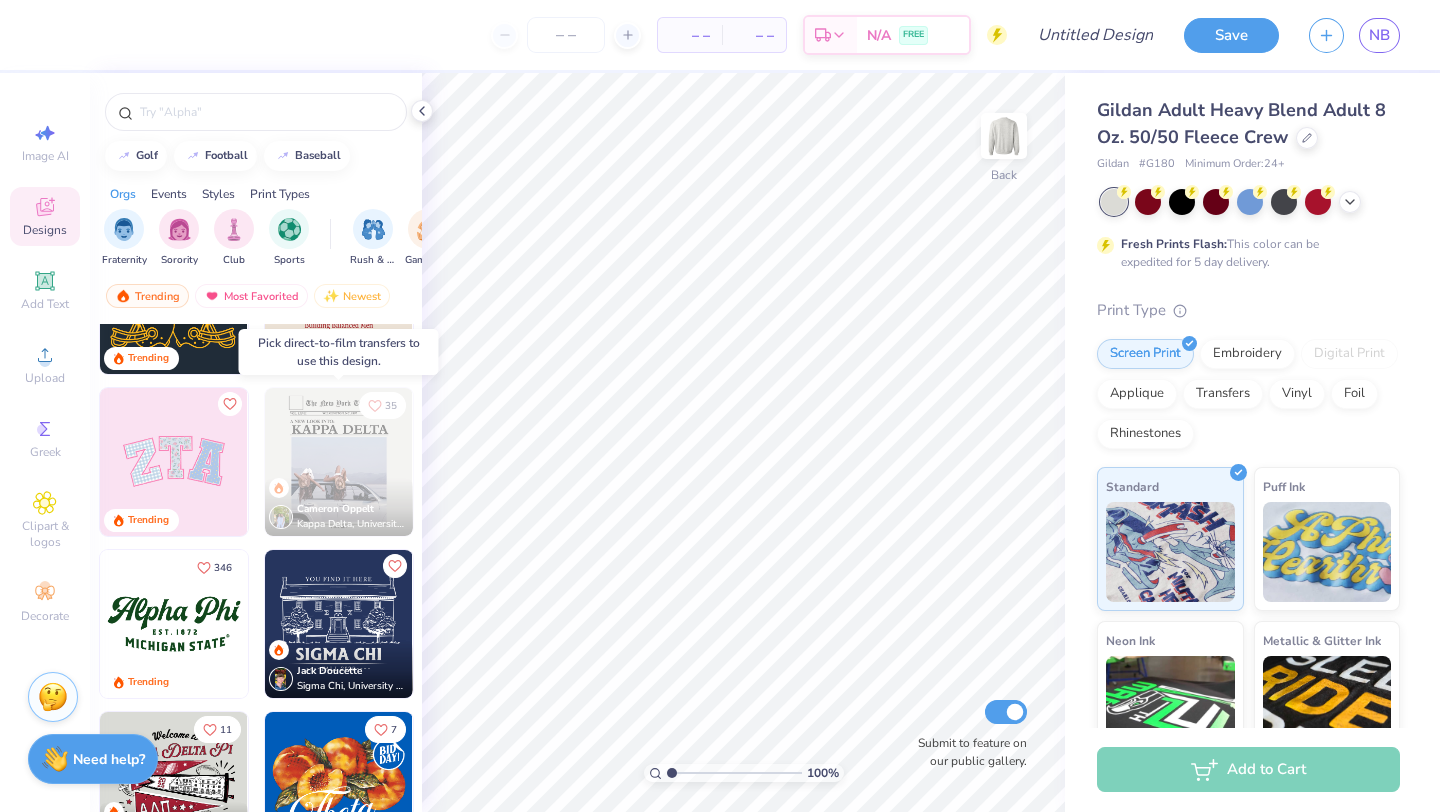 click on "Cameron Oppelt Kappa Delta, University of North Carolina Wilmington" at bounding box center [339, 507] 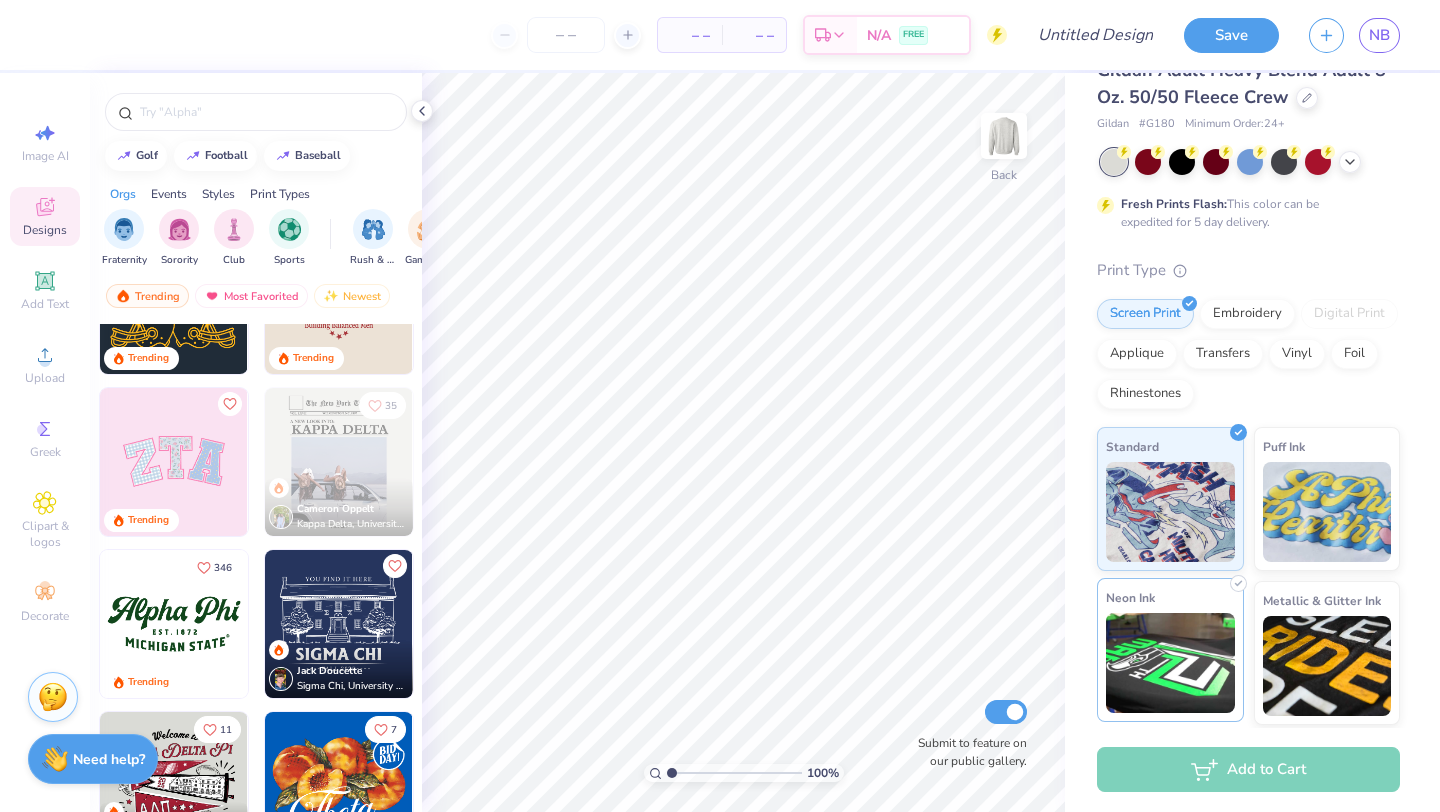 scroll, scrollTop: 47, scrollLeft: 0, axis: vertical 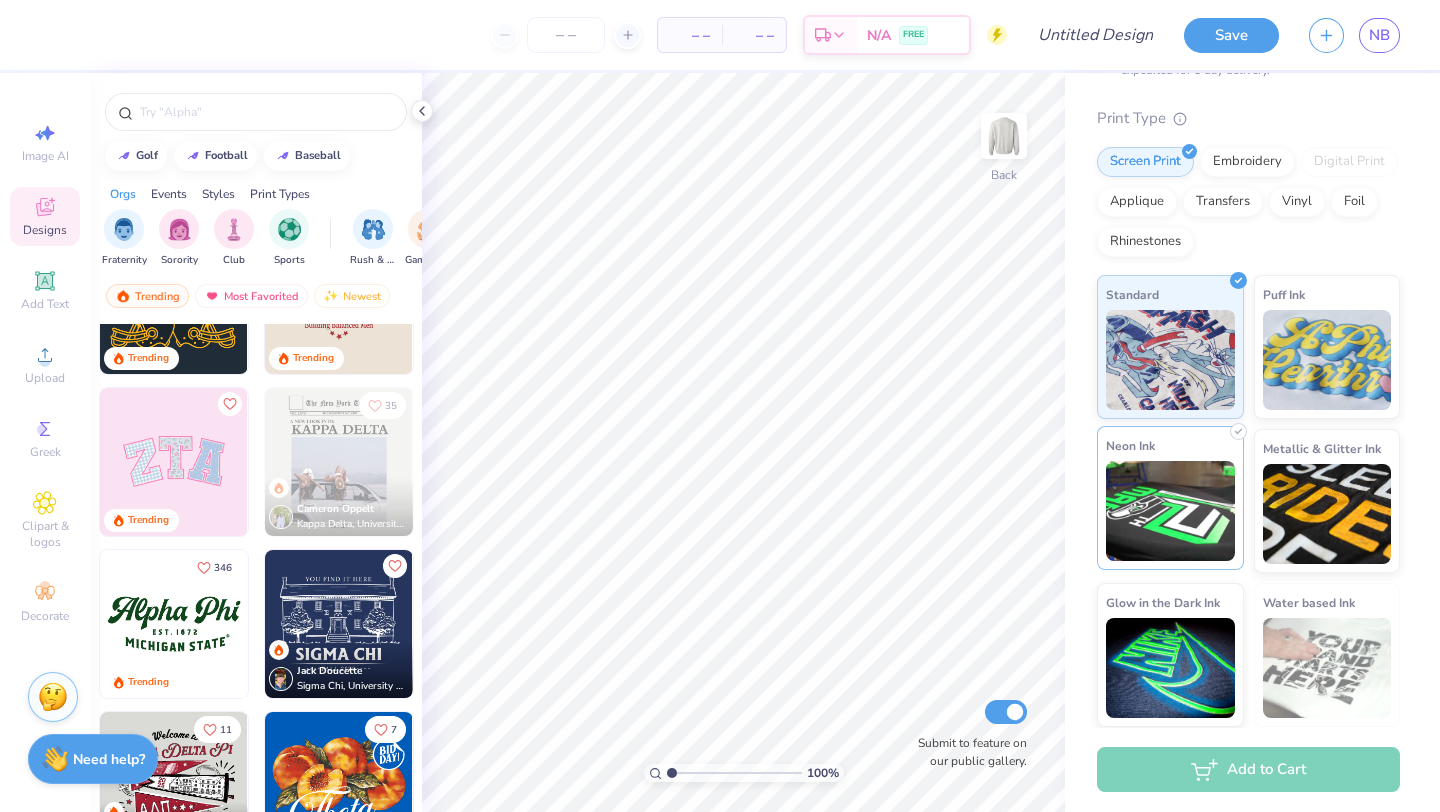 click on "Neon Ink" at bounding box center [1170, 498] 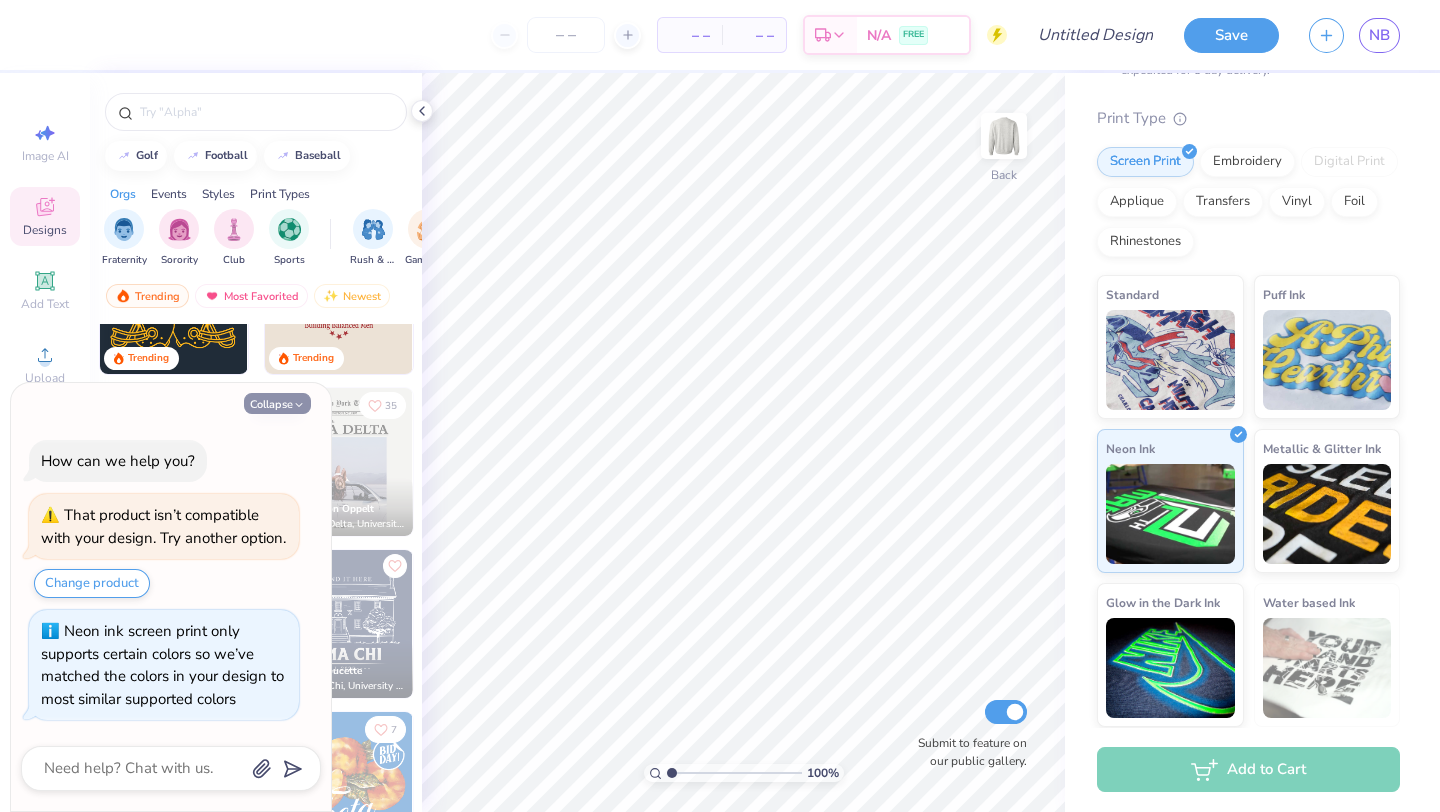 click on "Collapse" at bounding box center (277, 403) 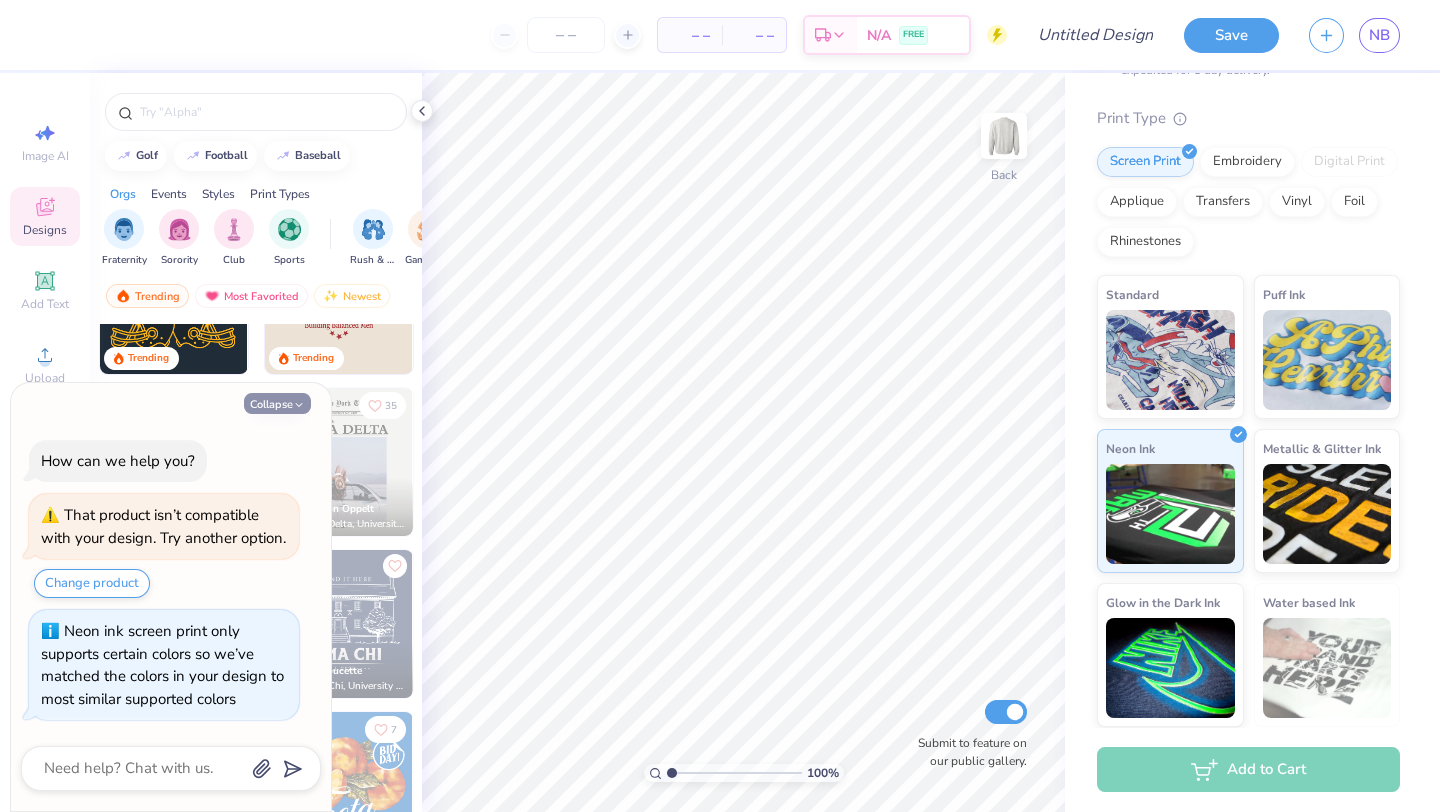 type on "x" 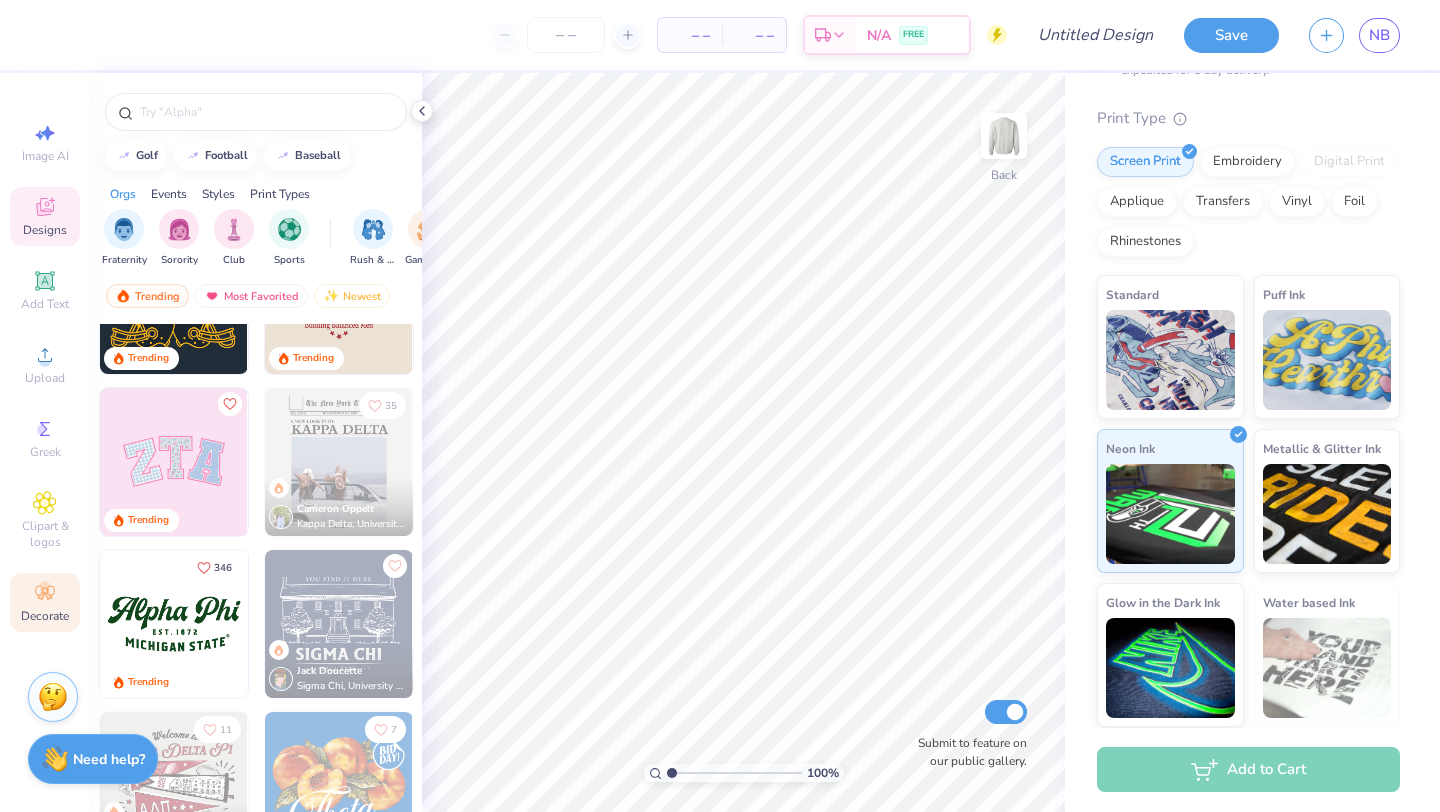click 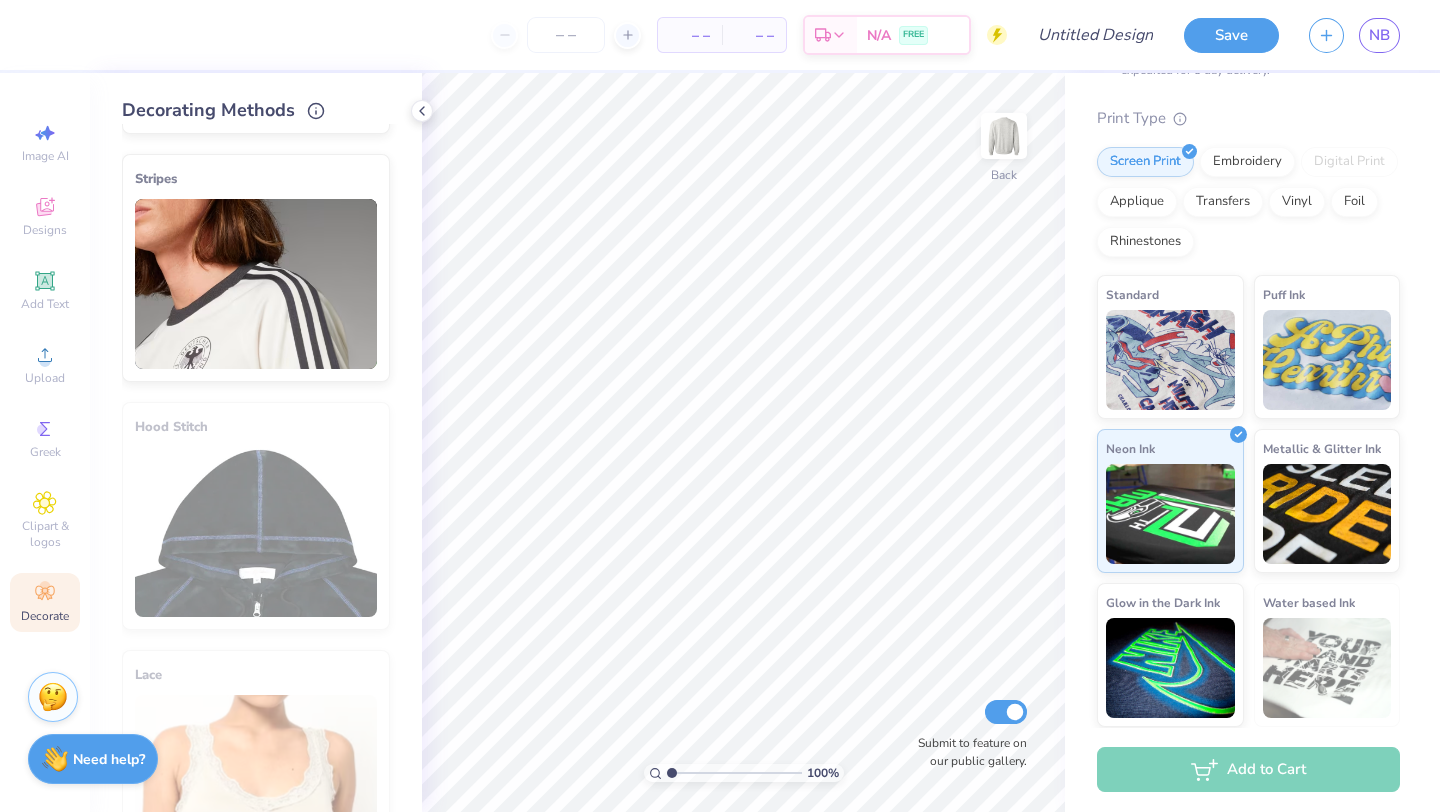 scroll, scrollTop: 235, scrollLeft: 0, axis: vertical 